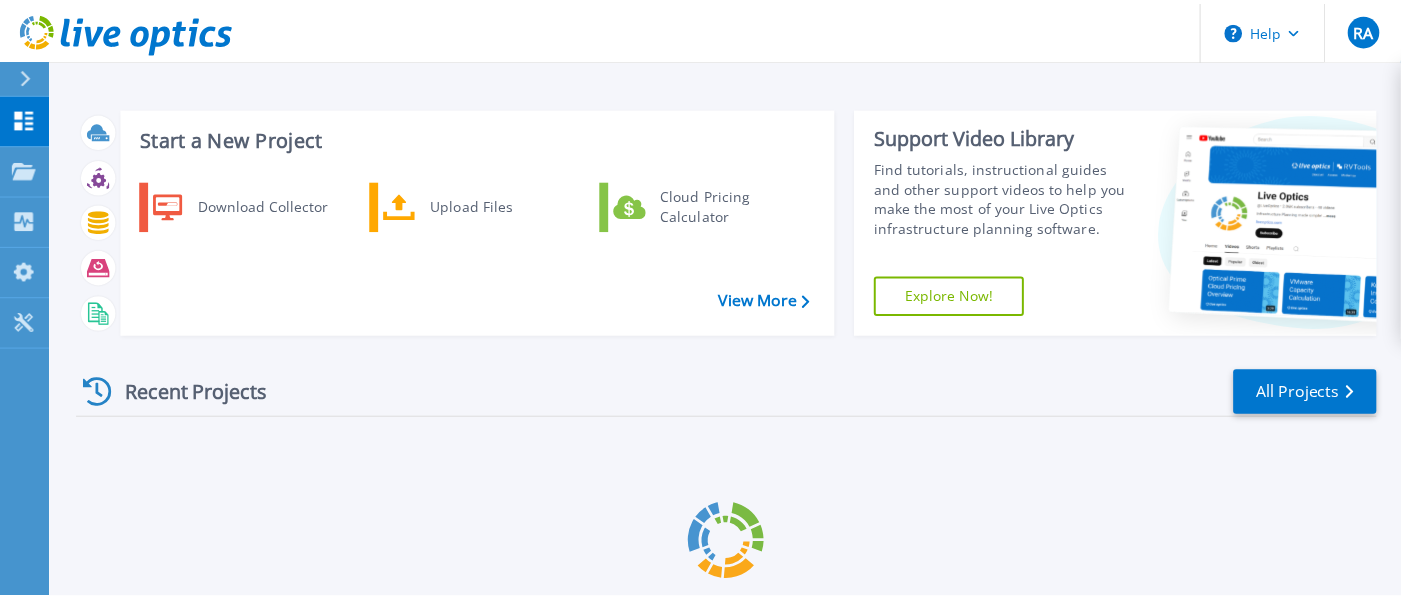 scroll, scrollTop: 0, scrollLeft: 0, axis: both 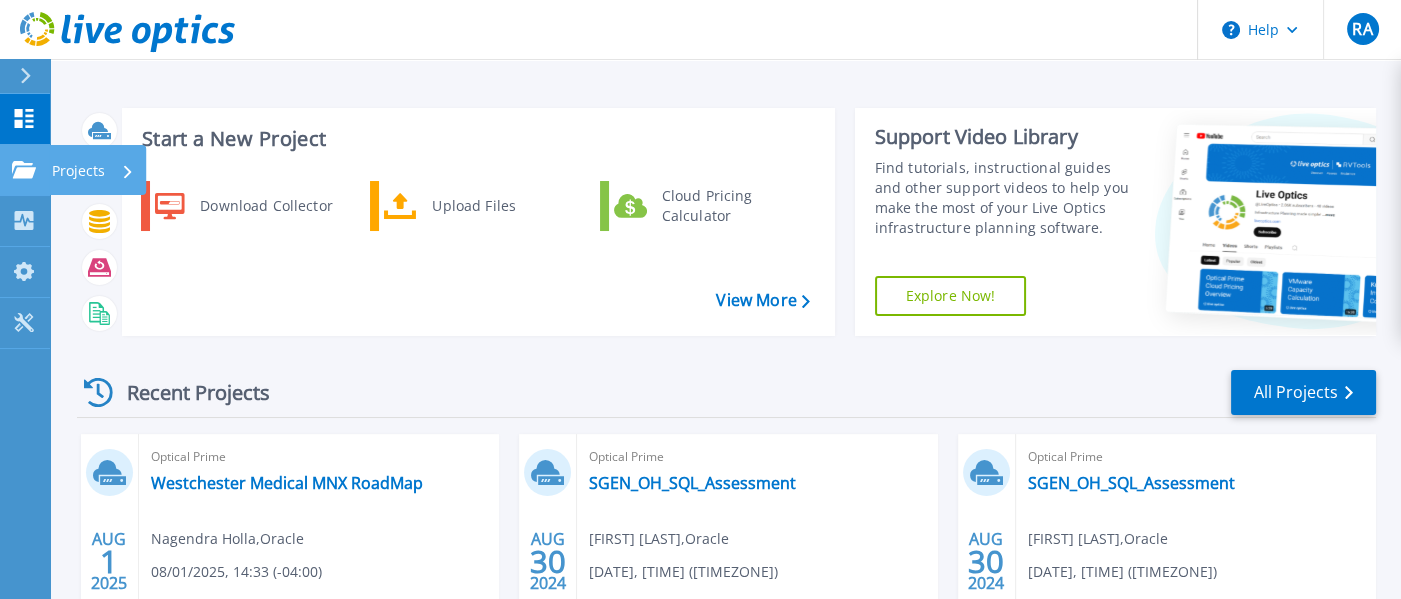 click on "Projects Projects" at bounding box center (25, 170) 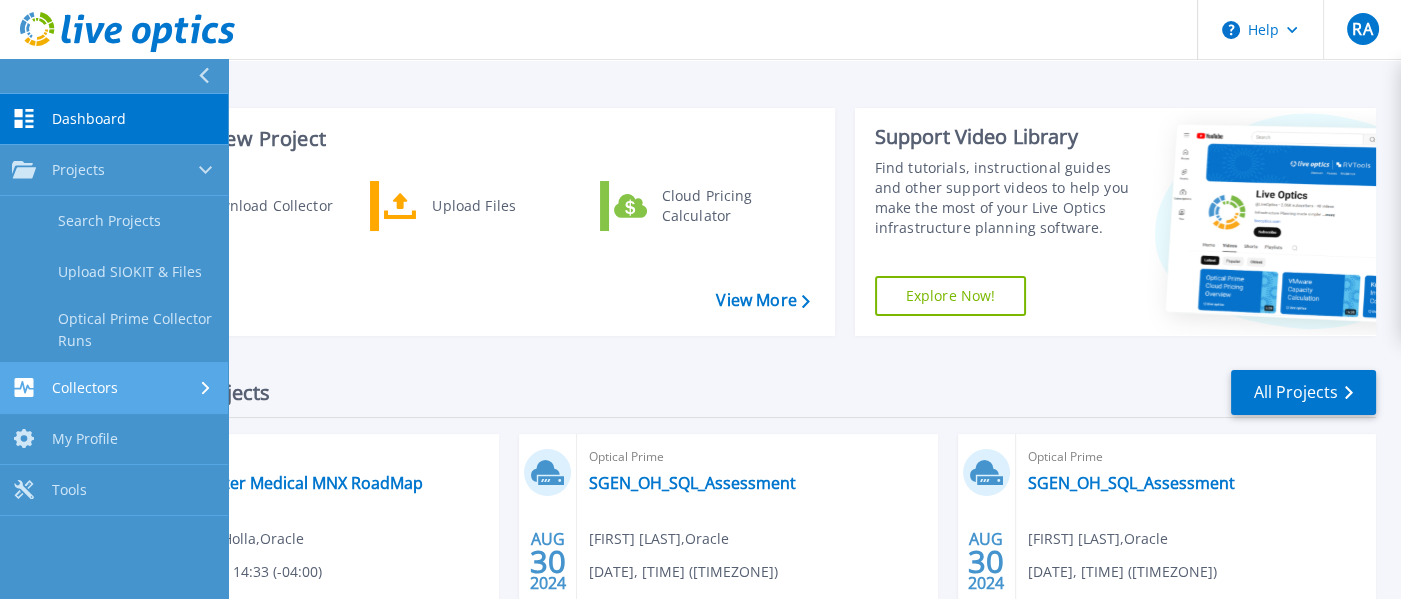 click on "Collectors" at bounding box center [114, 387] 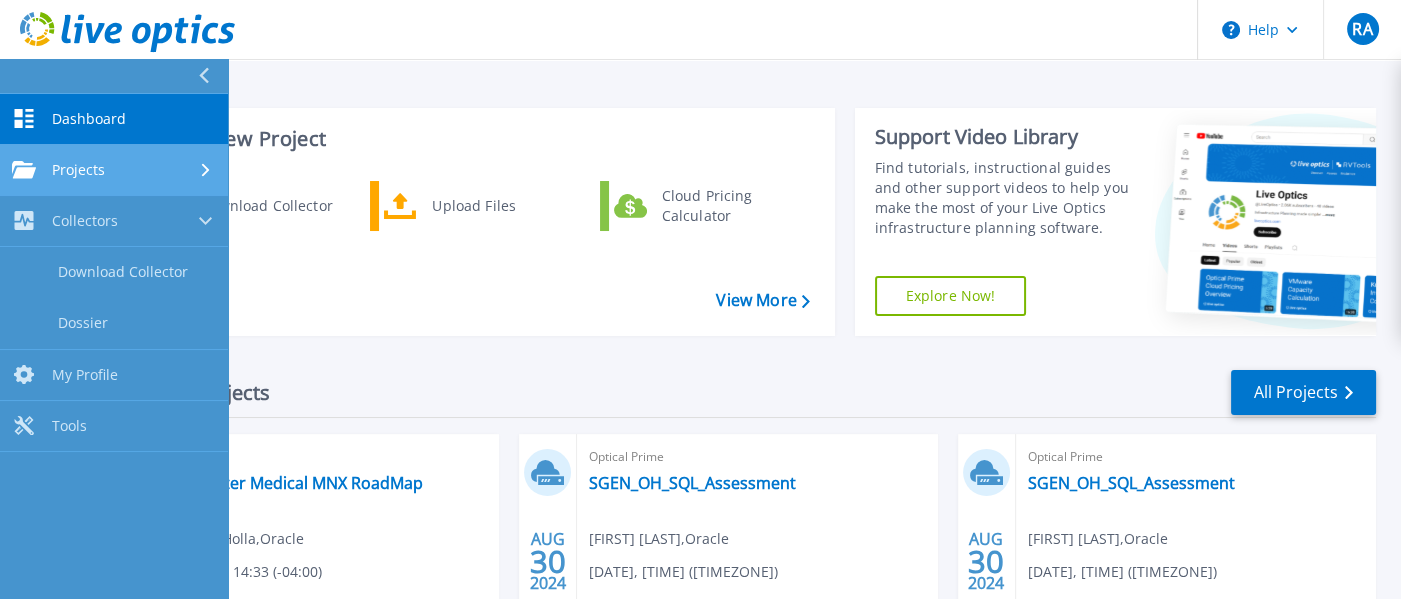click on "Projects Projects" at bounding box center (114, 170) 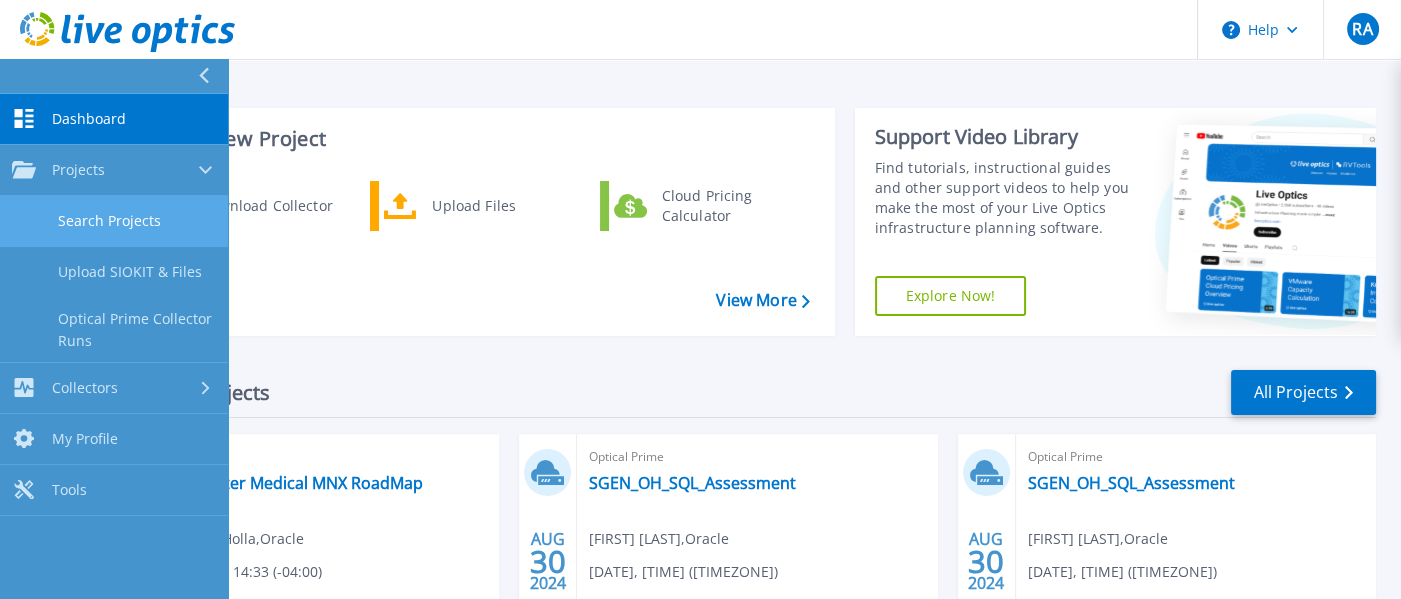 click on "Search Projects" at bounding box center [114, 221] 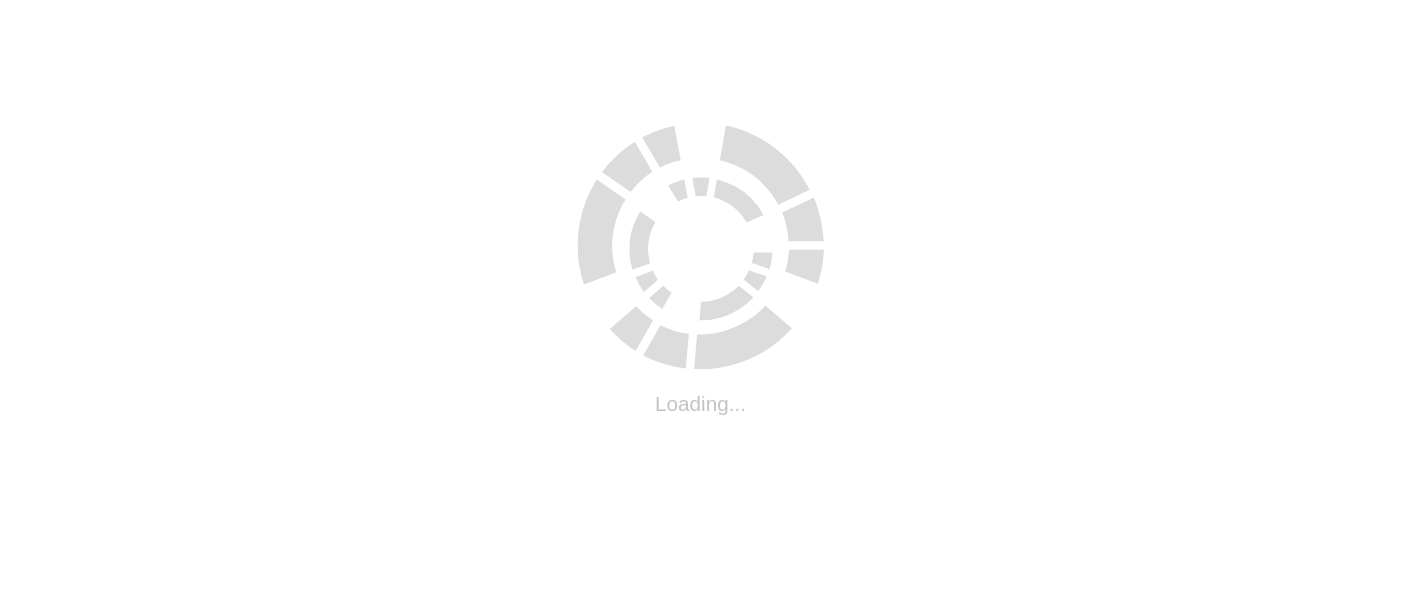 scroll, scrollTop: 0, scrollLeft: 0, axis: both 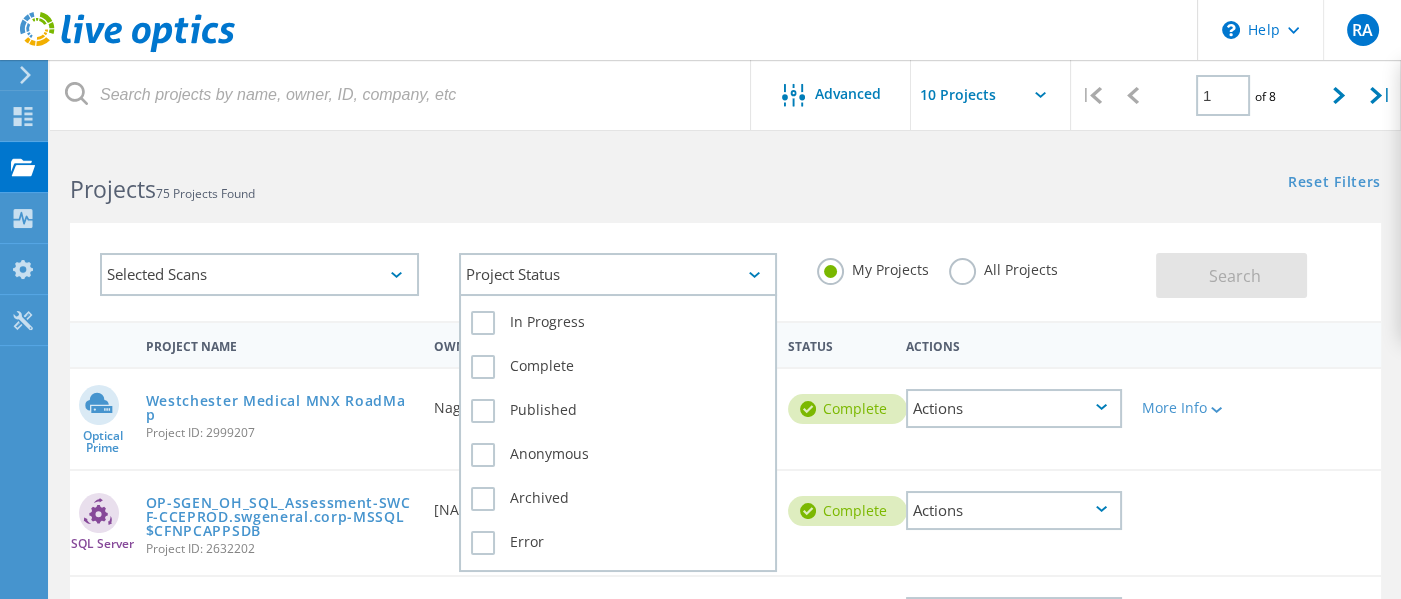 click on "Project Status" 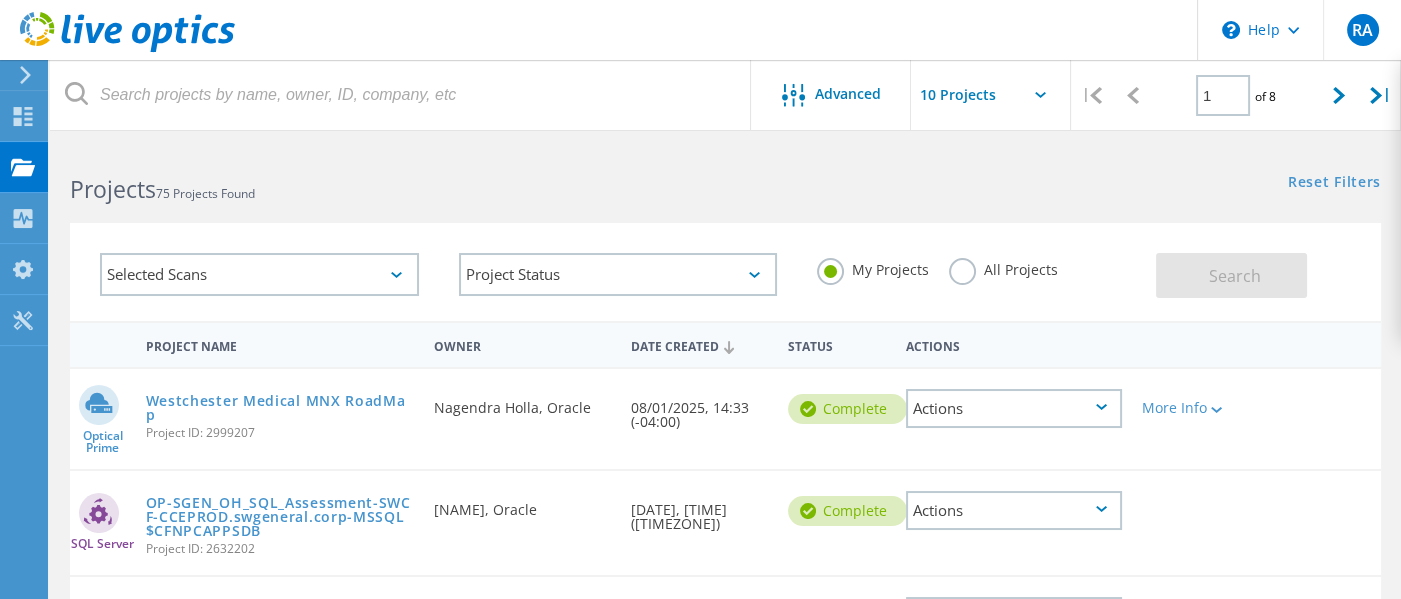 click on "Projects   75 Projects Found" 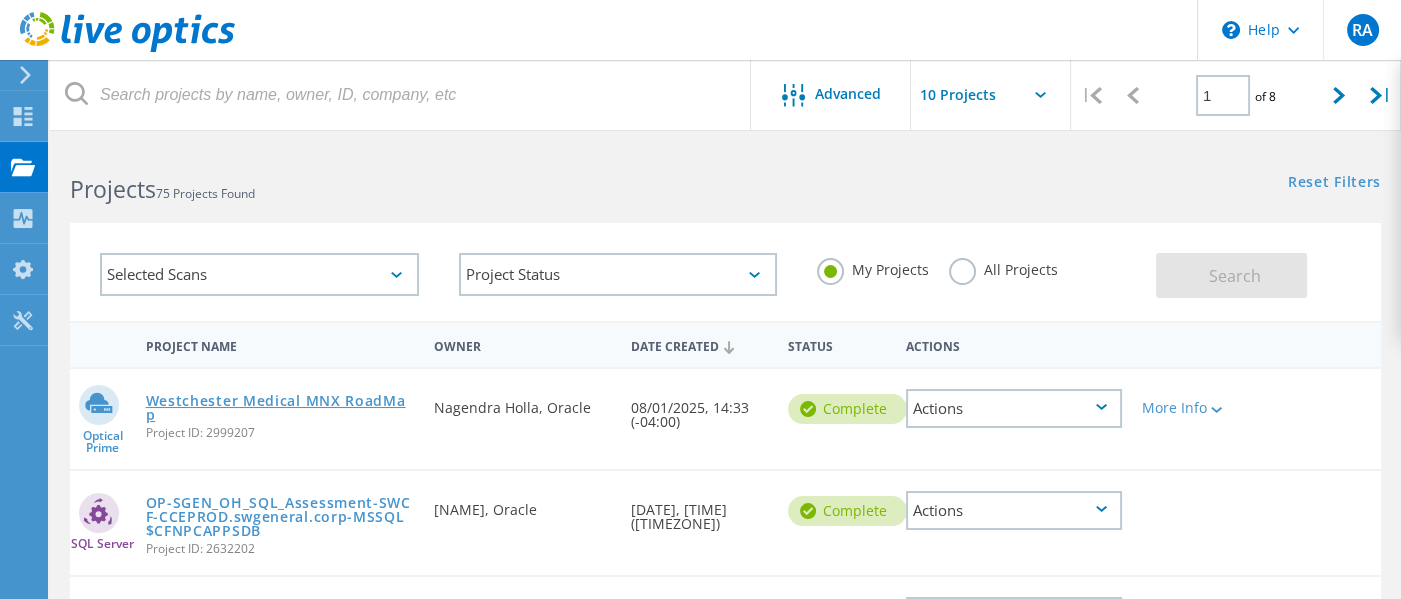click on "Westchester Medical MNX RoadMap" 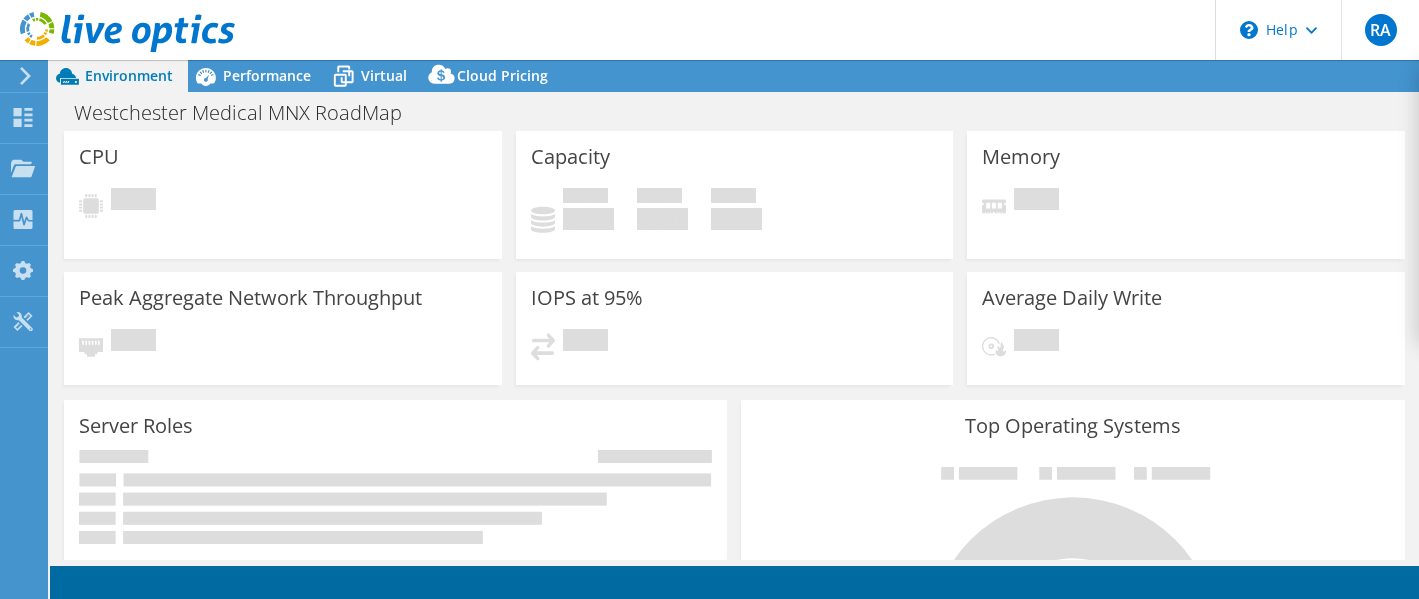 scroll, scrollTop: 0, scrollLeft: 0, axis: both 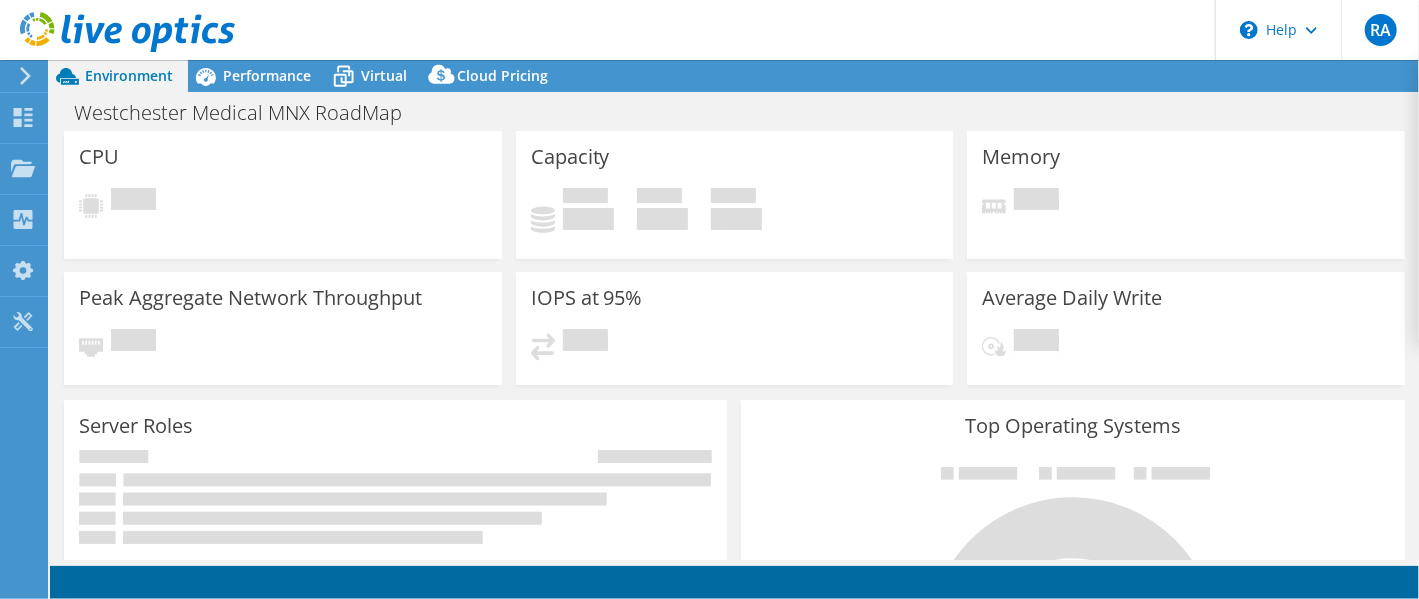 select on "USEast" 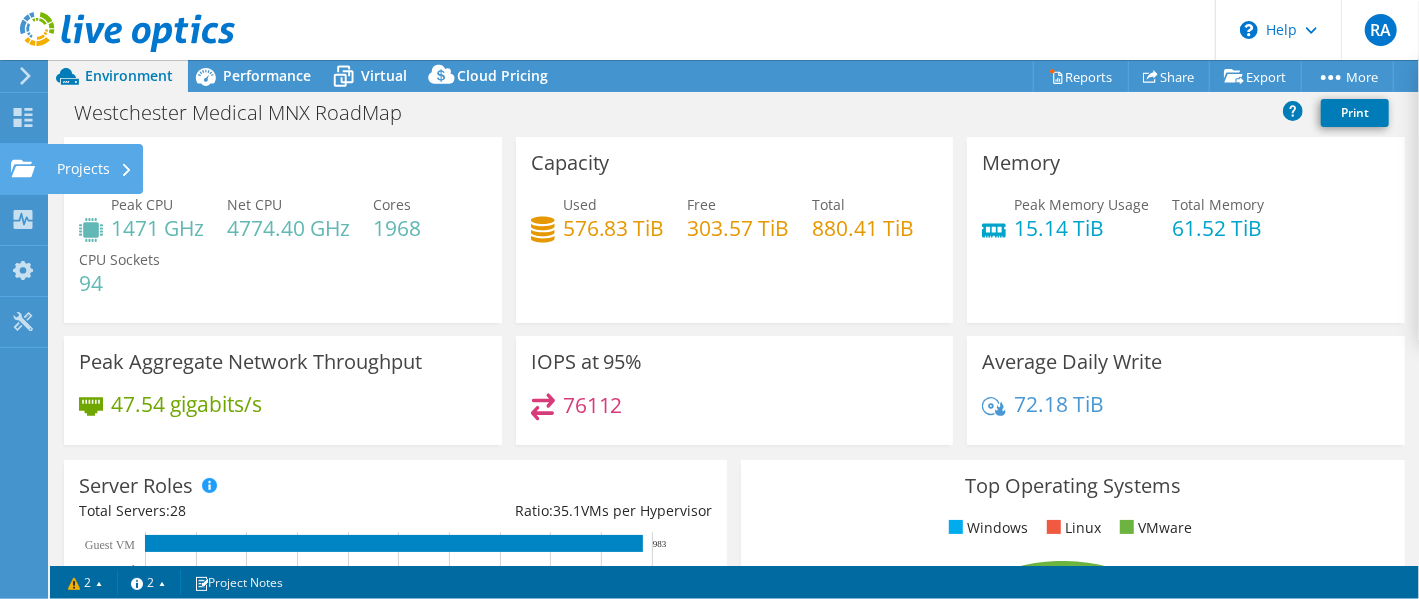 click on "Projects" at bounding box center [95, 169] 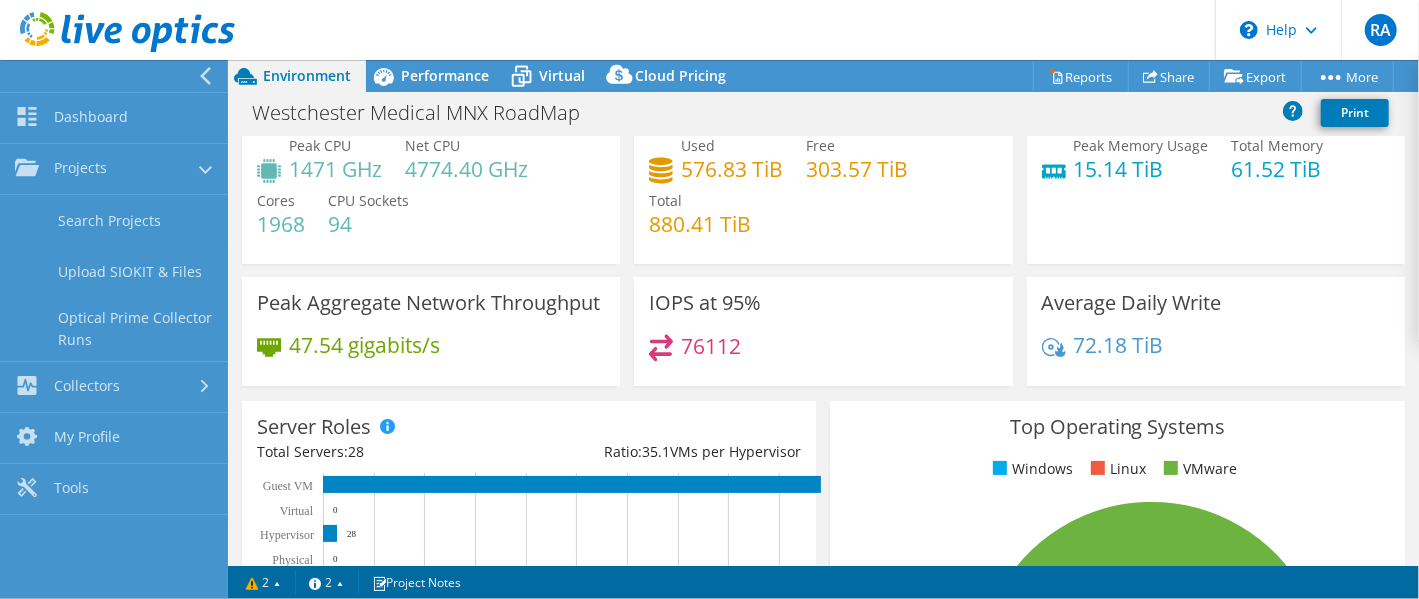 scroll, scrollTop: 0, scrollLeft: 0, axis: both 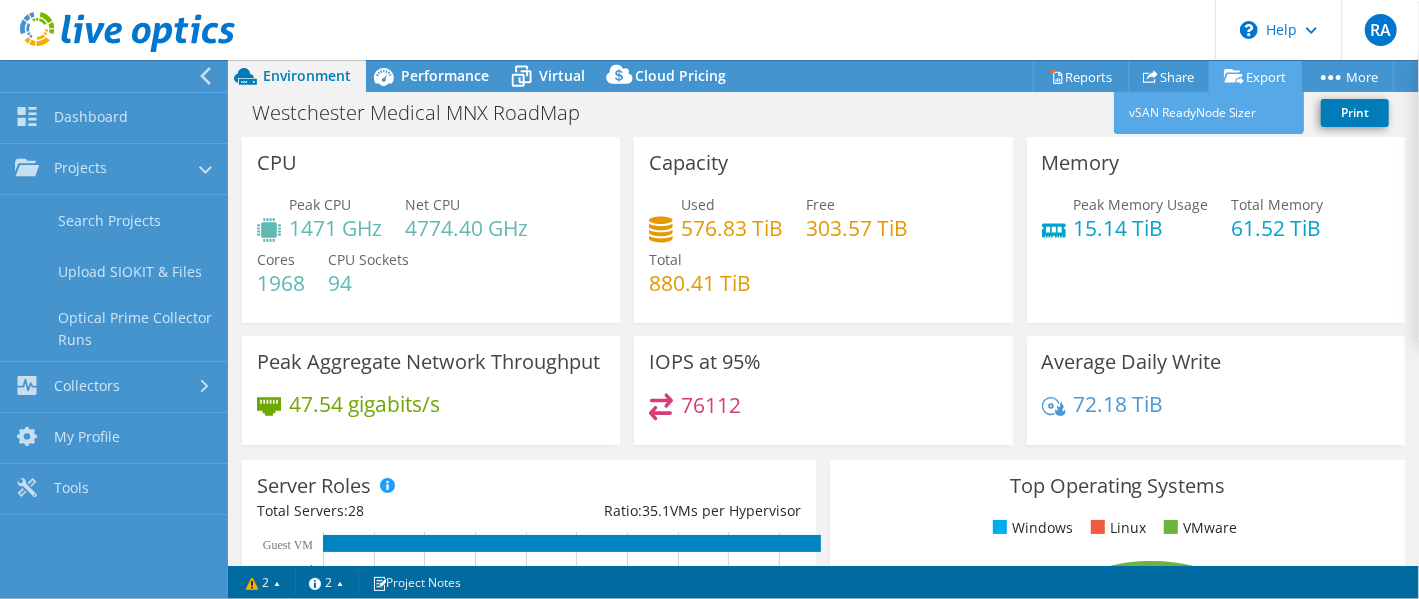 click 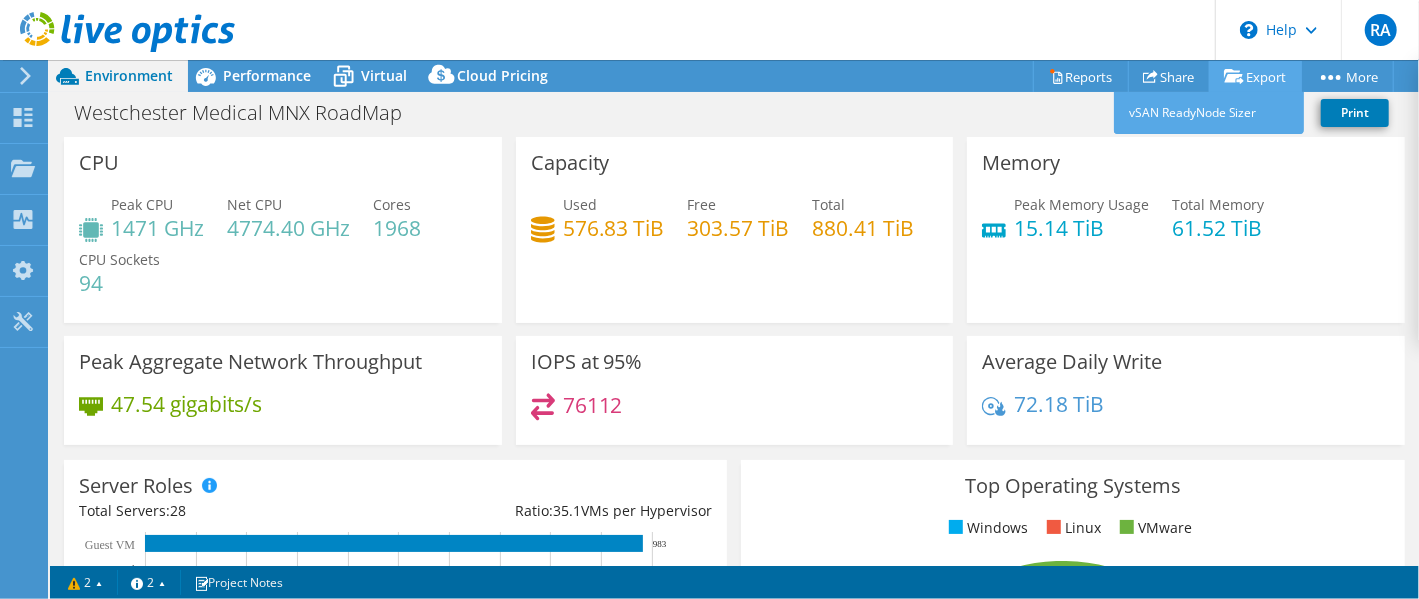 click on "Export" at bounding box center [1255, 76] 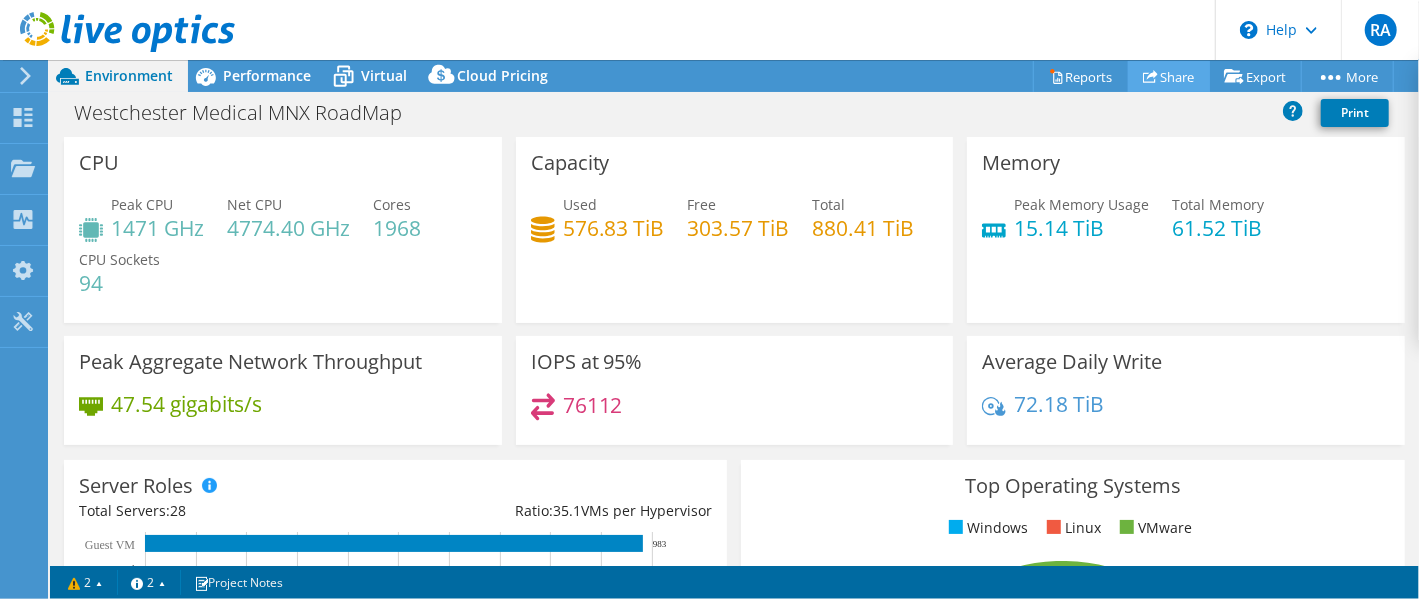 click on "Share" at bounding box center (1169, 76) 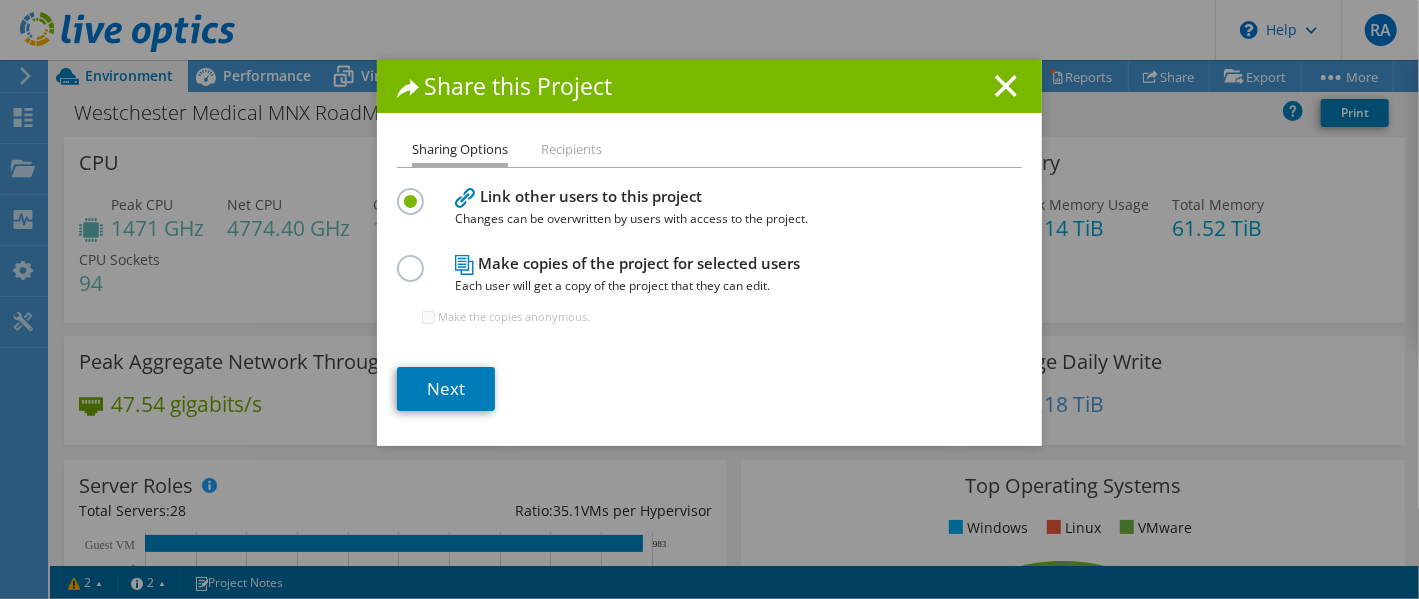 click on "Recipients" at bounding box center (571, 150) 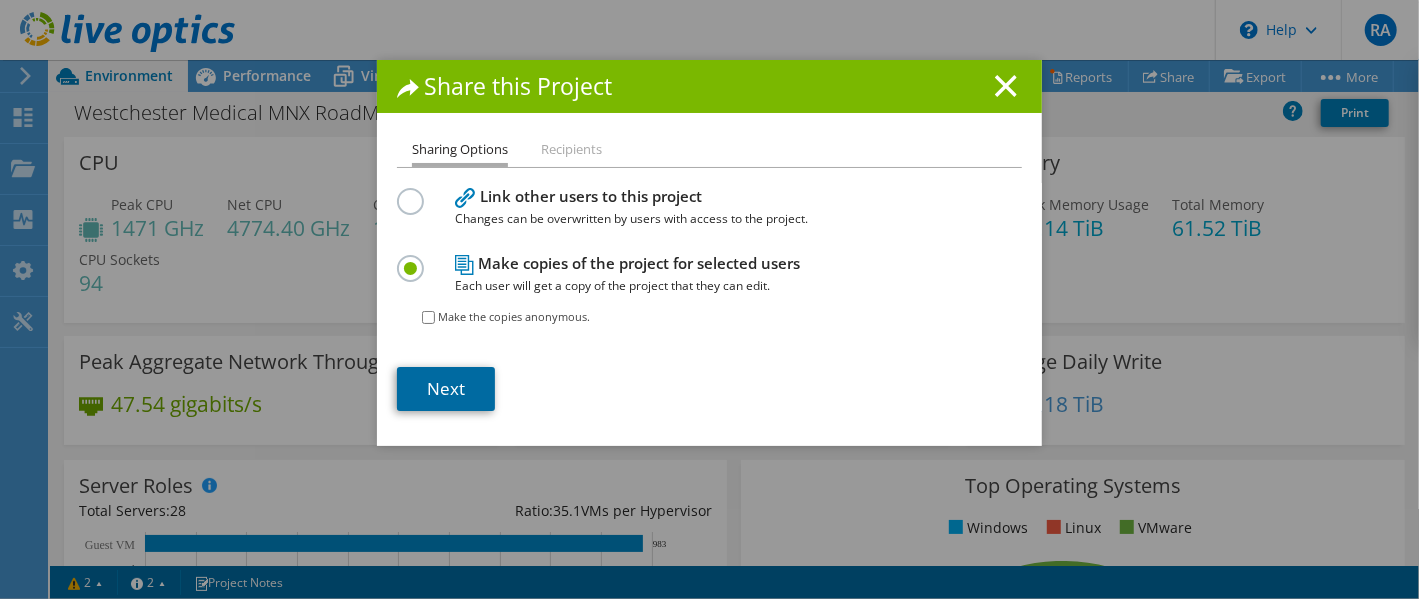 click on "Next" at bounding box center [446, 389] 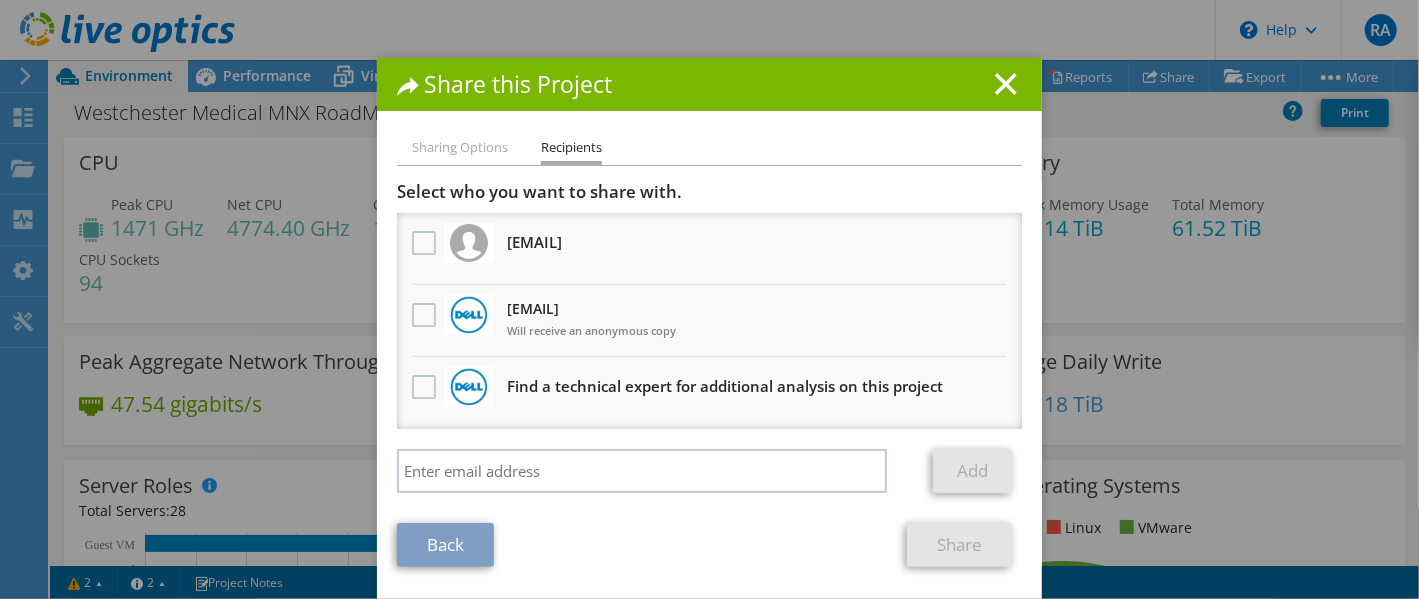 scroll, scrollTop: 0, scrollLeft: 0, axis: both 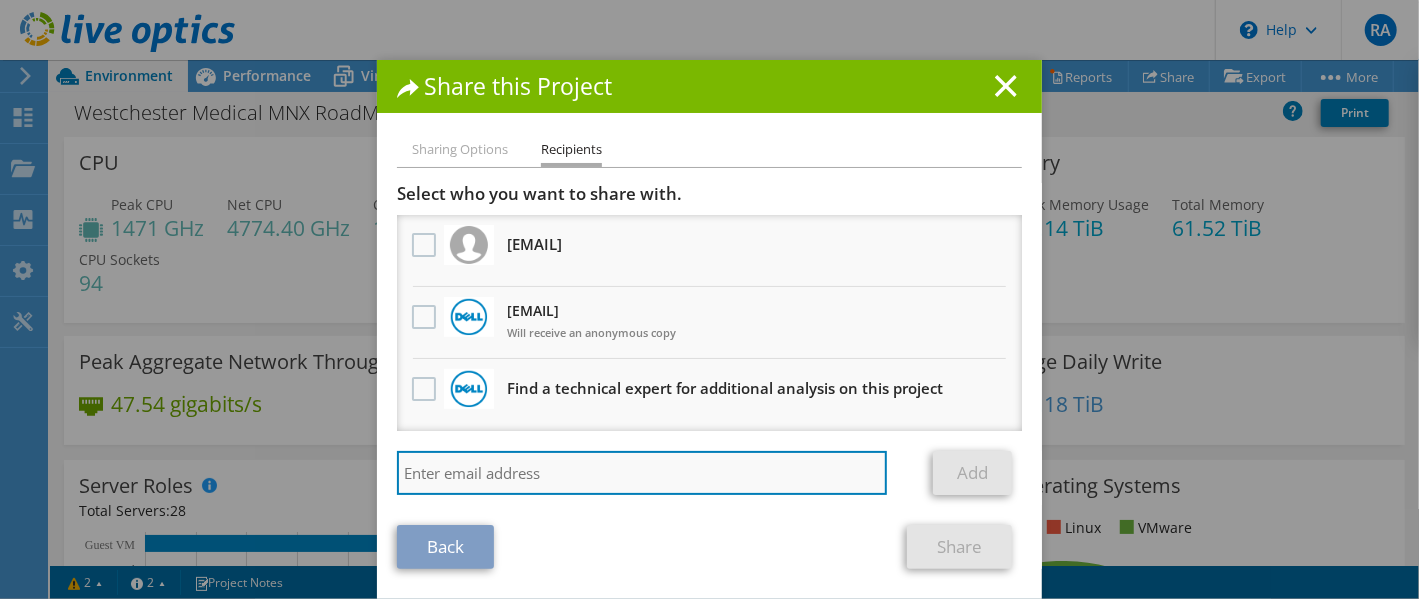 click at bounding box center [642, 473] 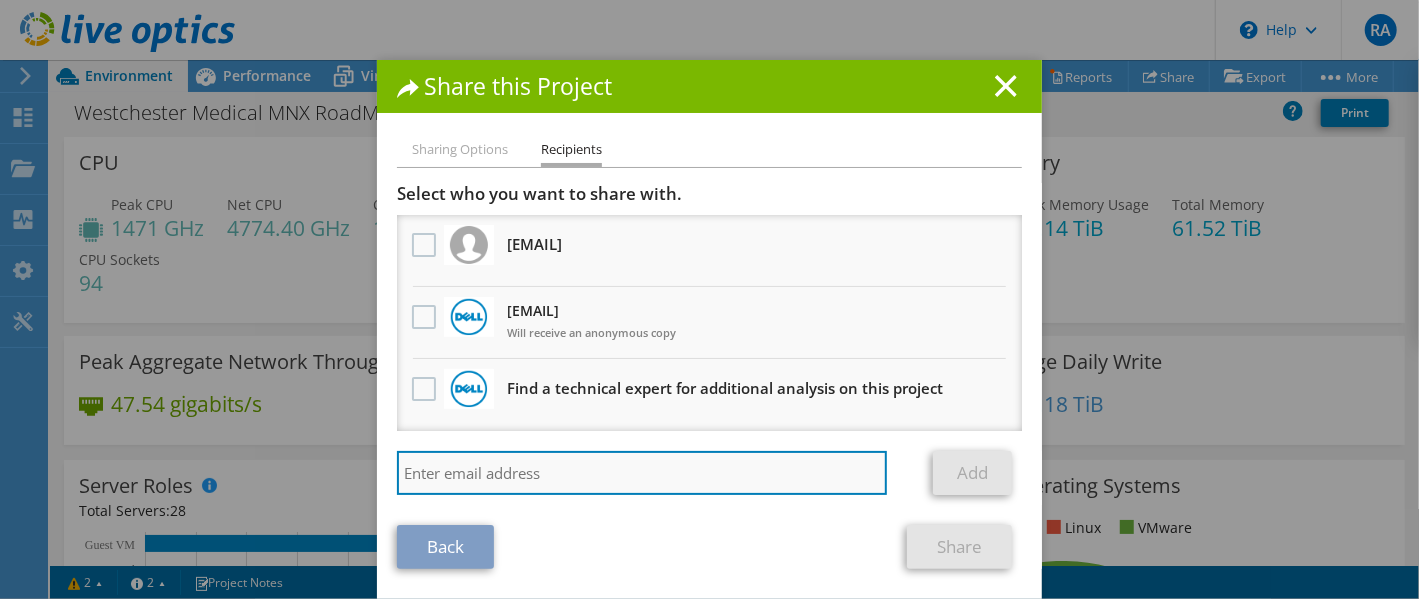 click at bounding box center [642, 473] 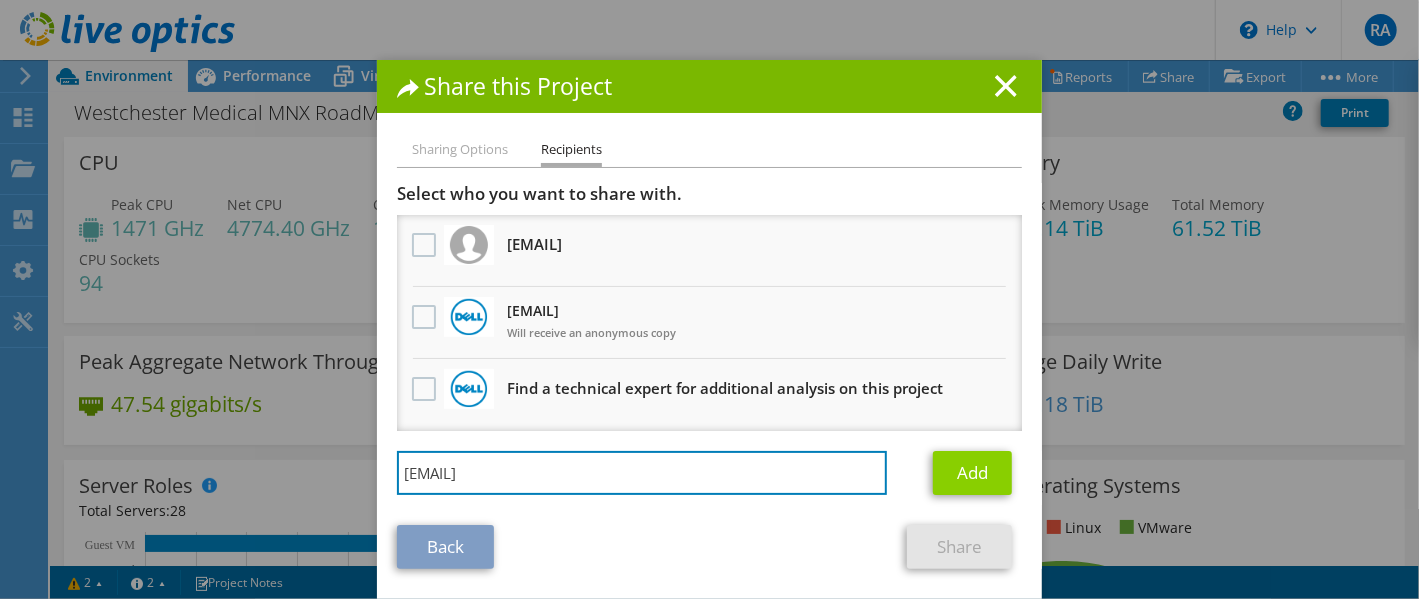 type on "[EMAIL]" 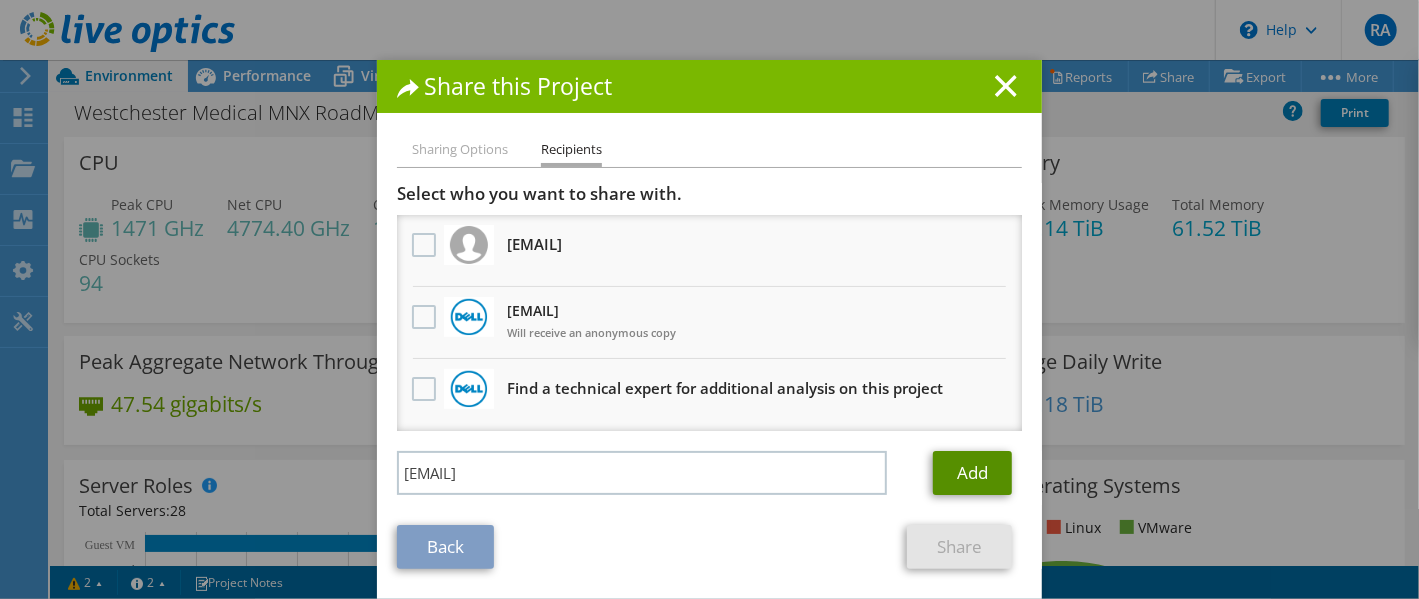 click on "Add" at bounding box center [972, 473] 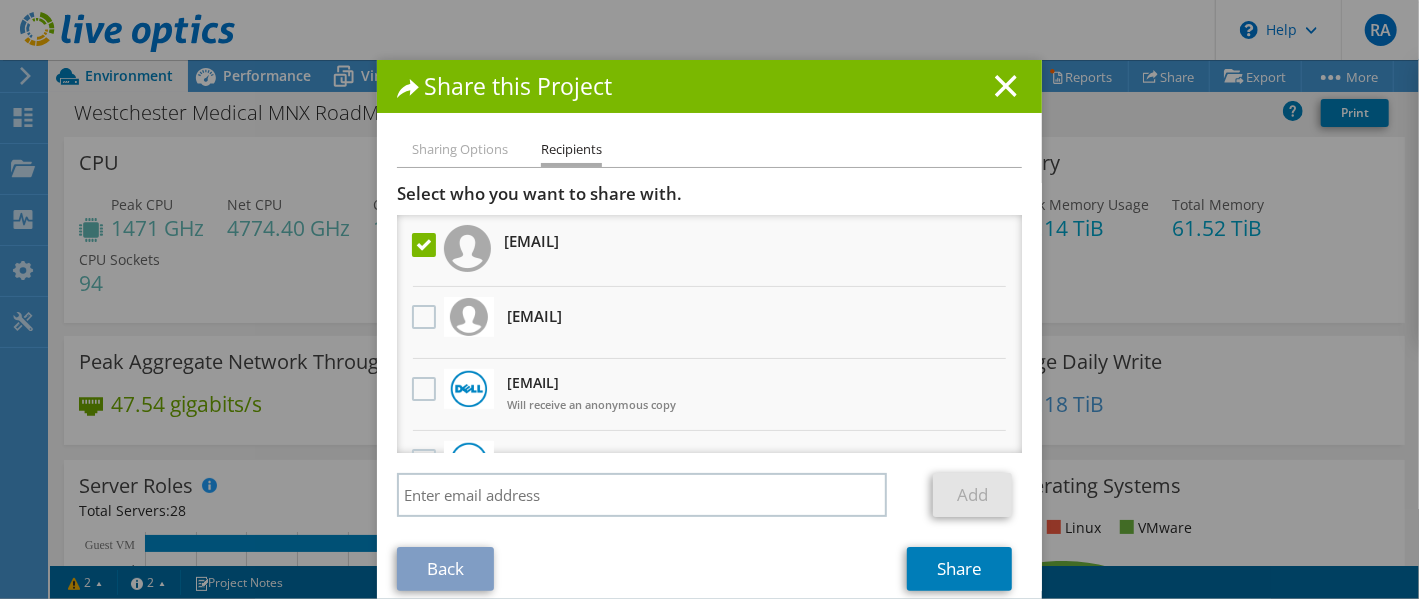 scroll, scrollTop: 46, scrollLeft: 0, axis: vertical 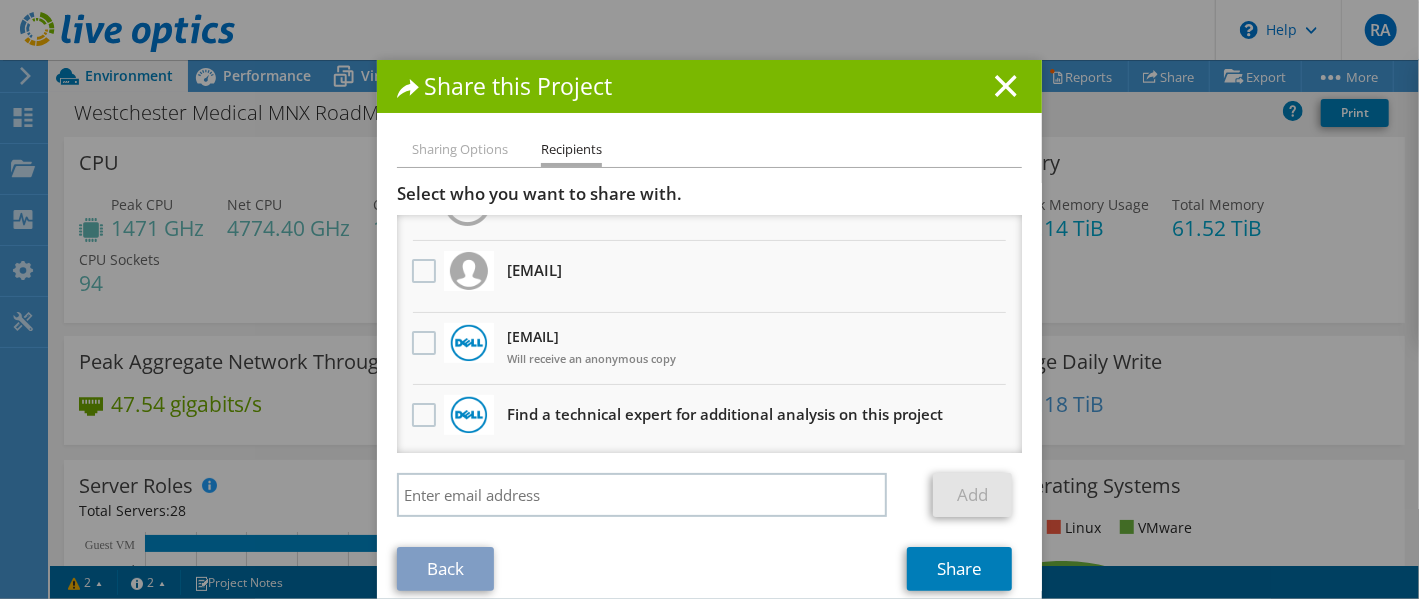 click on "Share this Project" at bounding box center (709, 86) 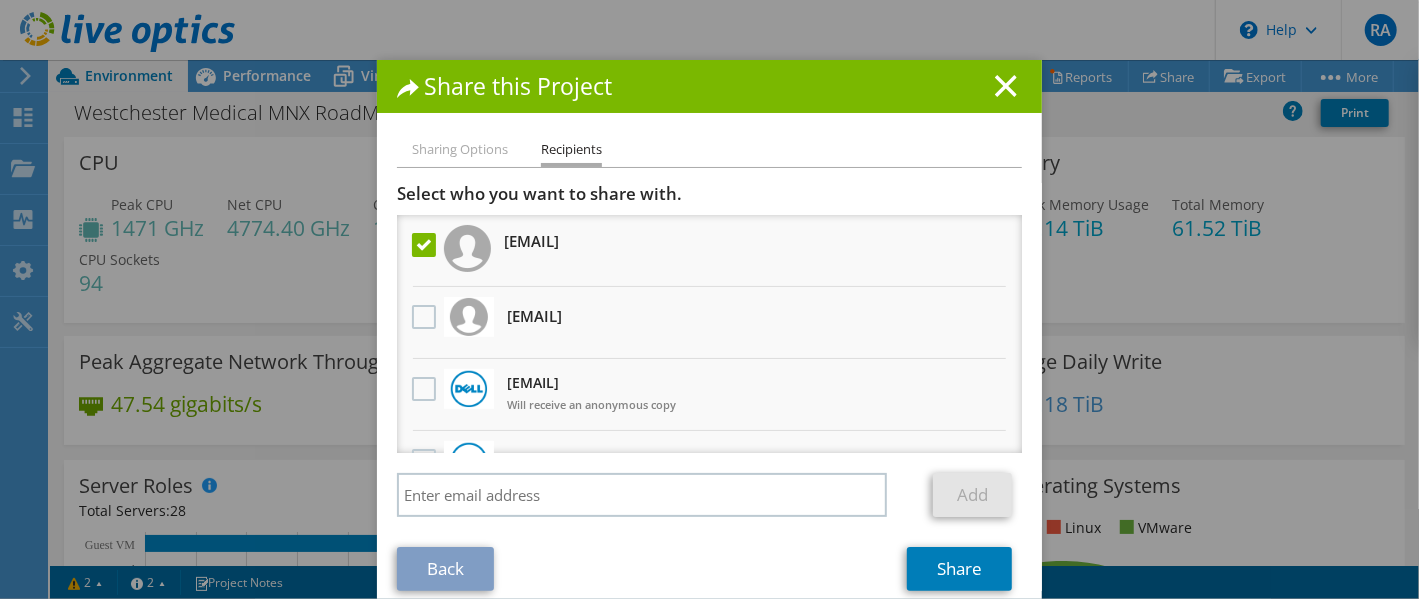 scroll, scrollTop: 46, scrollLeft: 0, axis: vertical 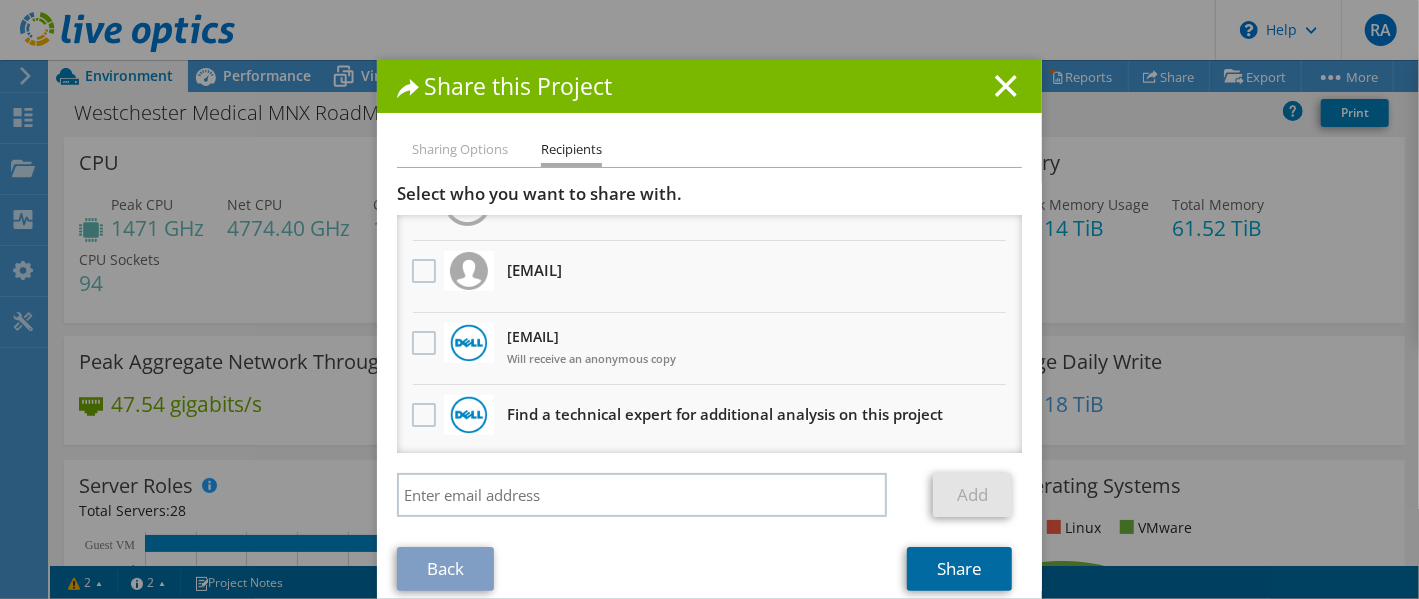 click on "Share" at bounding box center (959, 569) 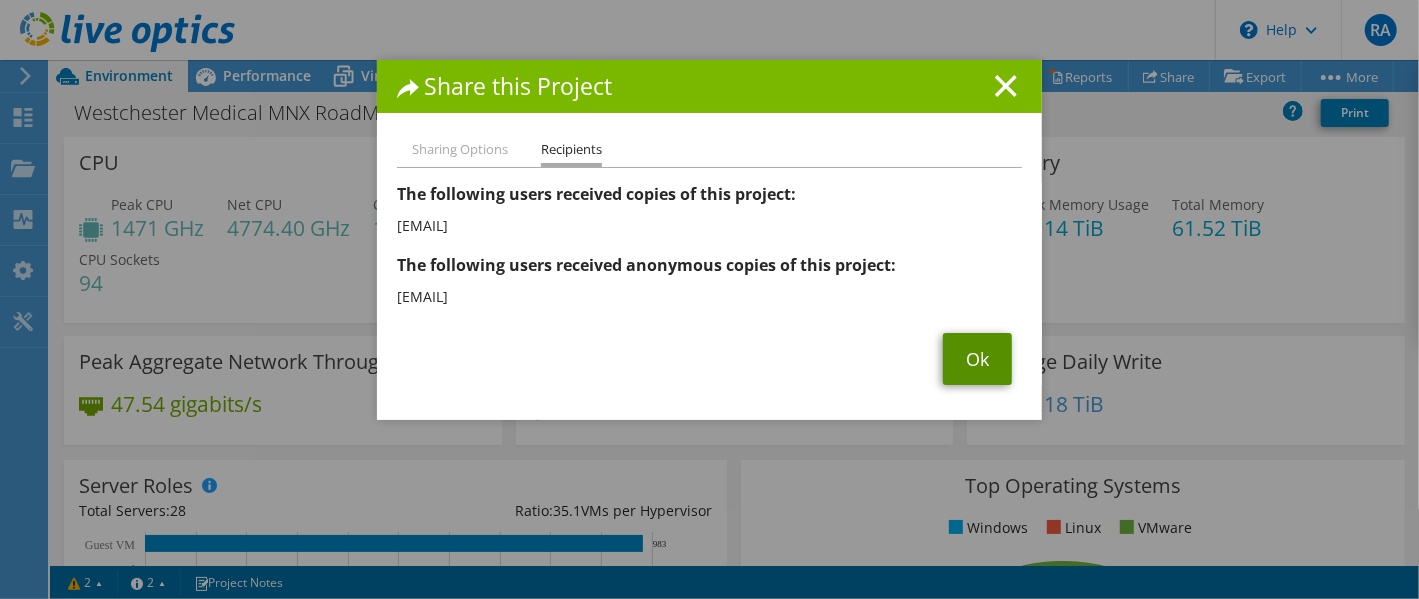 click on "Ok" at bounding box center (977, 359) 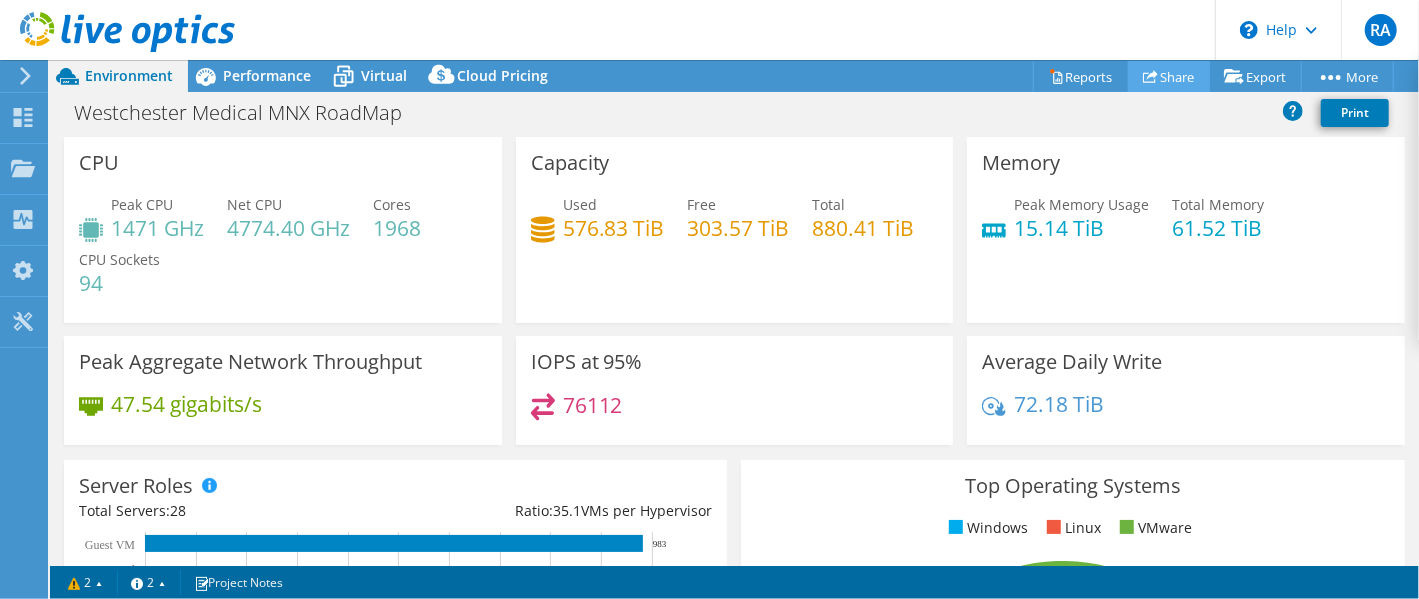 click on "Share" at bounding box center [1169, 76] 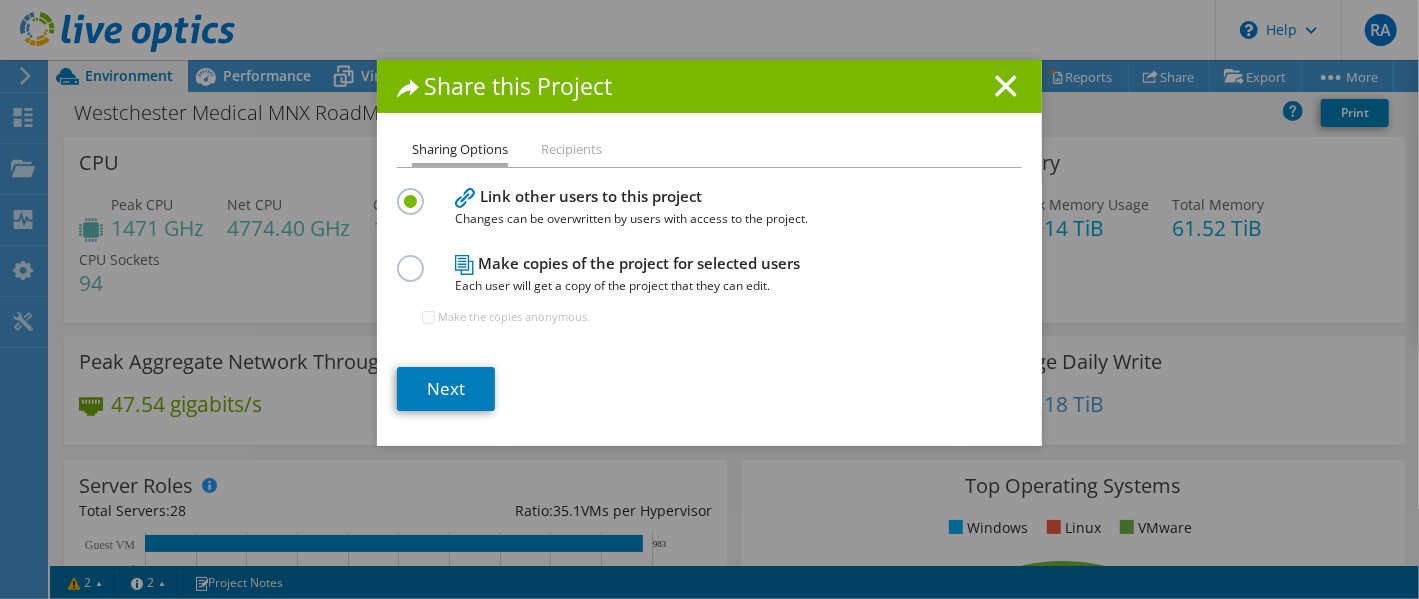 click on "Recipients" at bounding box center (571, 150) 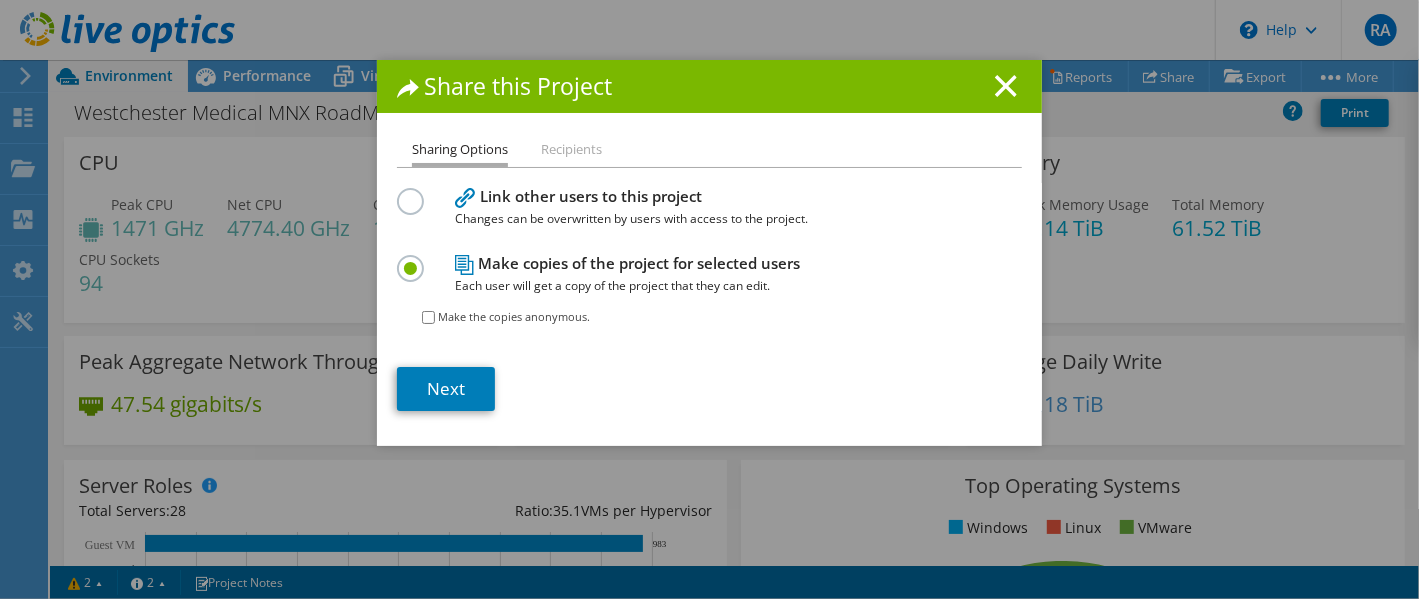 click at bounding box center [414, 190] 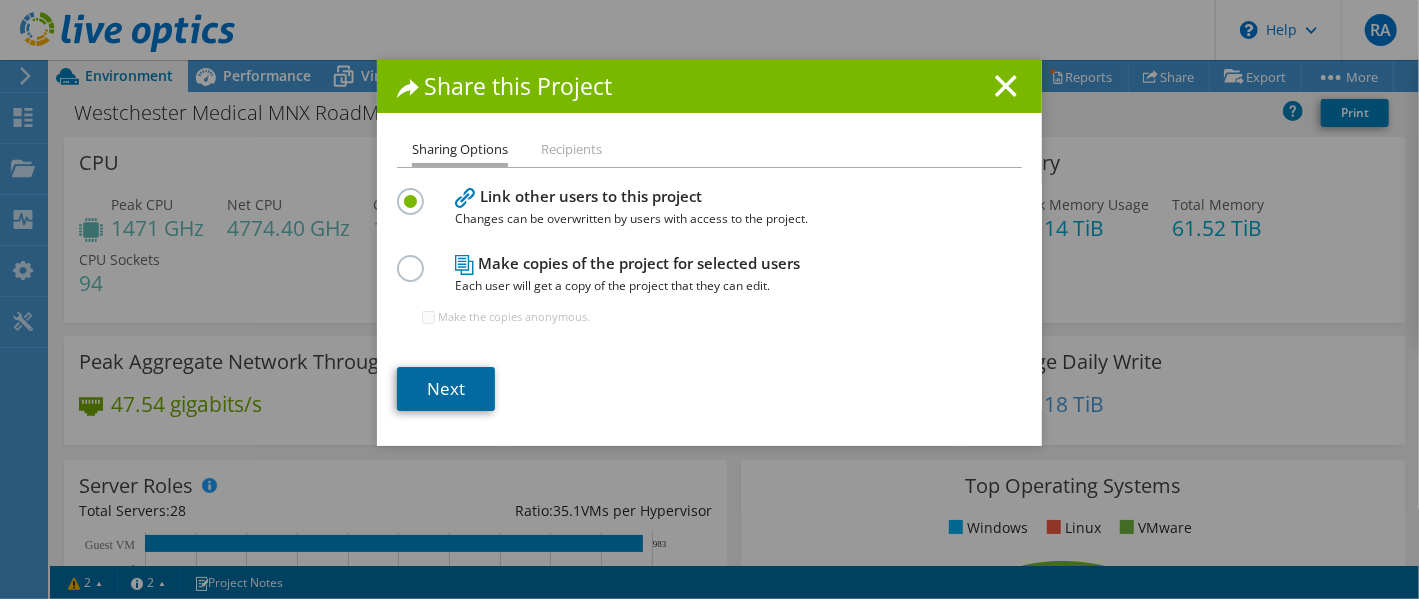 click on "Next" at bounding box center [446, 389] 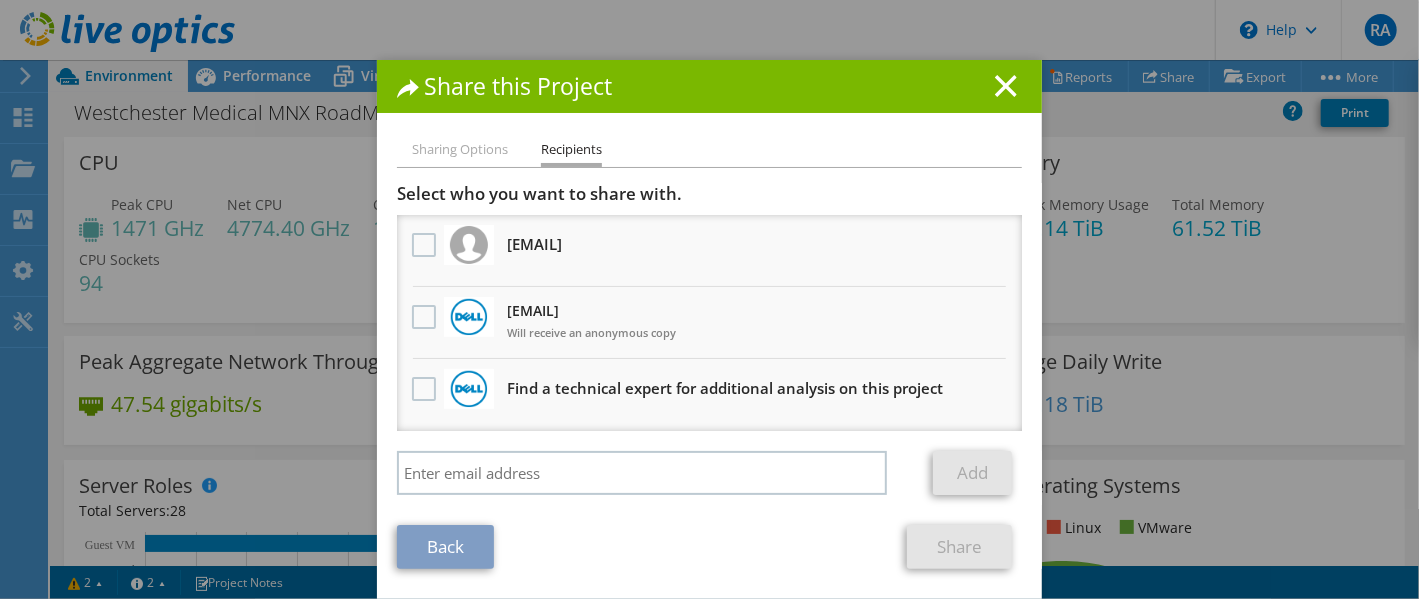 scroll, scrollTop: 2, scrollLeft: 0, axis: vertical 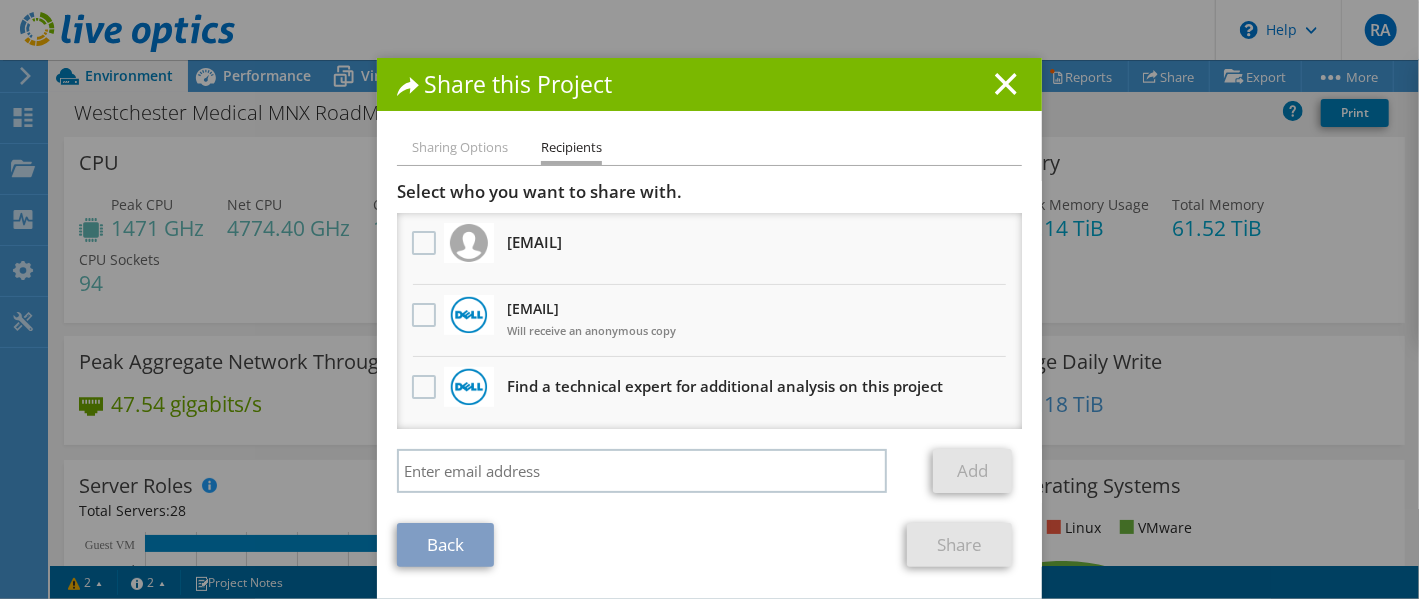 click on "Sharing Options" at bounding box center [460, 148] 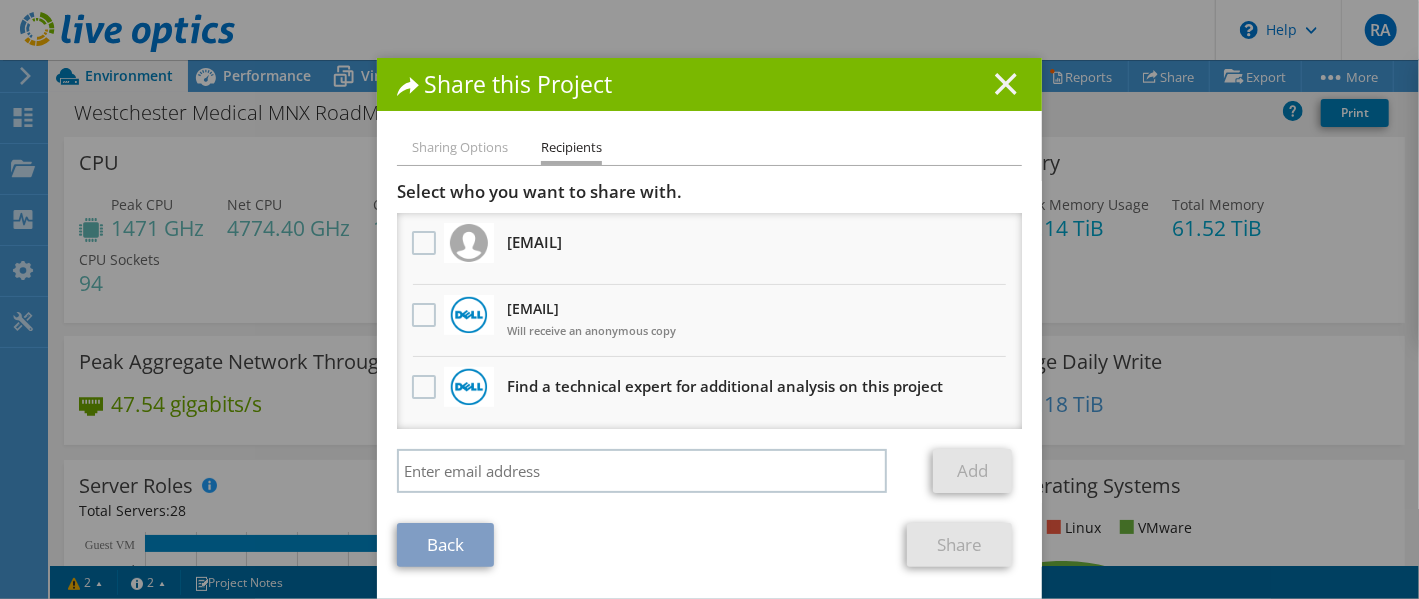 click 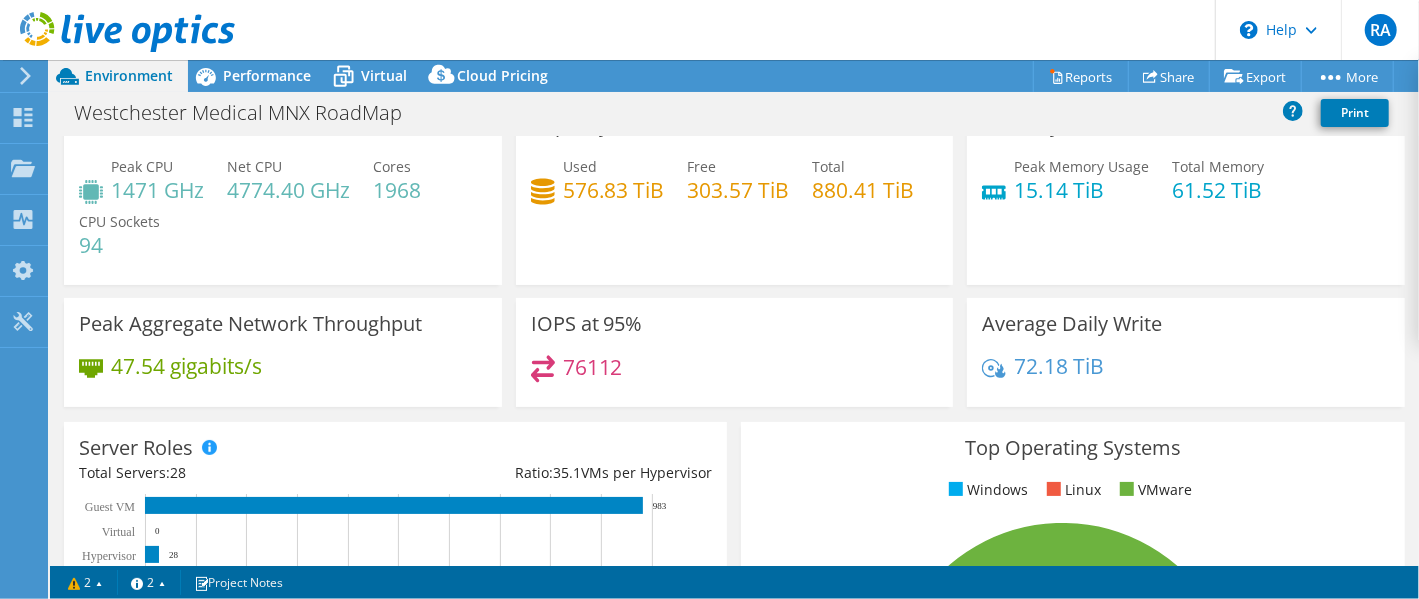 scroll, scrollTop: 0, scrollLeft: 0, axis: both 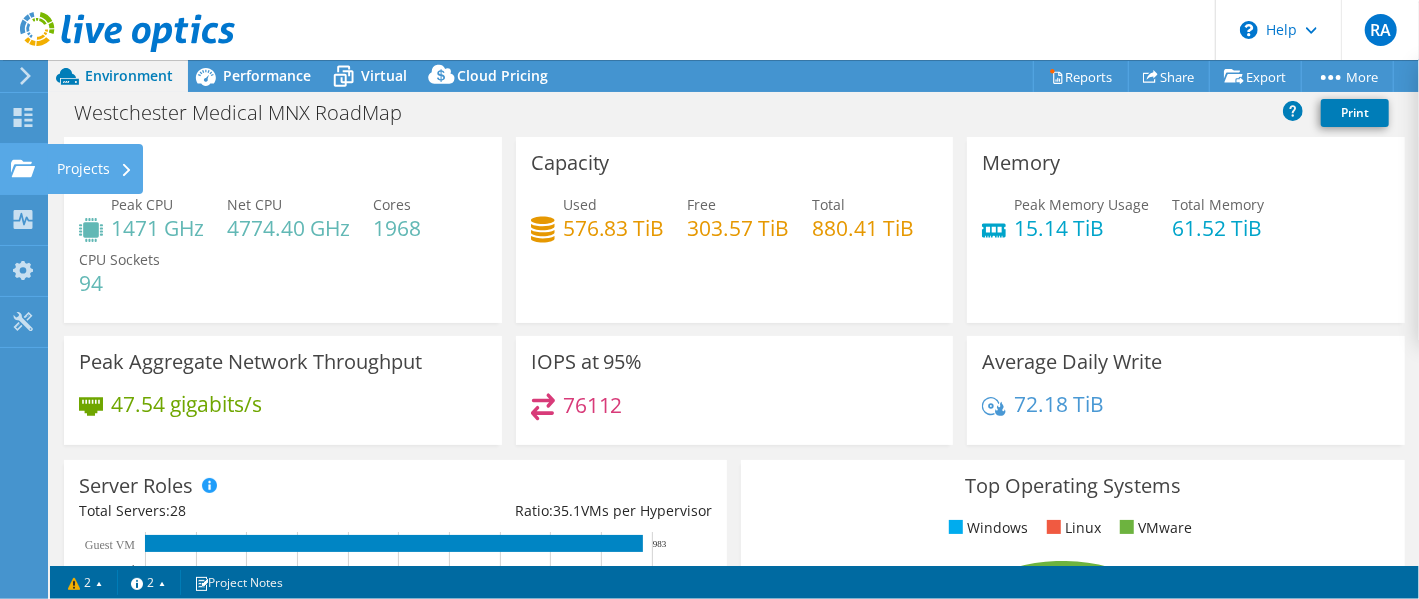 click on "Projects" at bounding box center (95, 169) 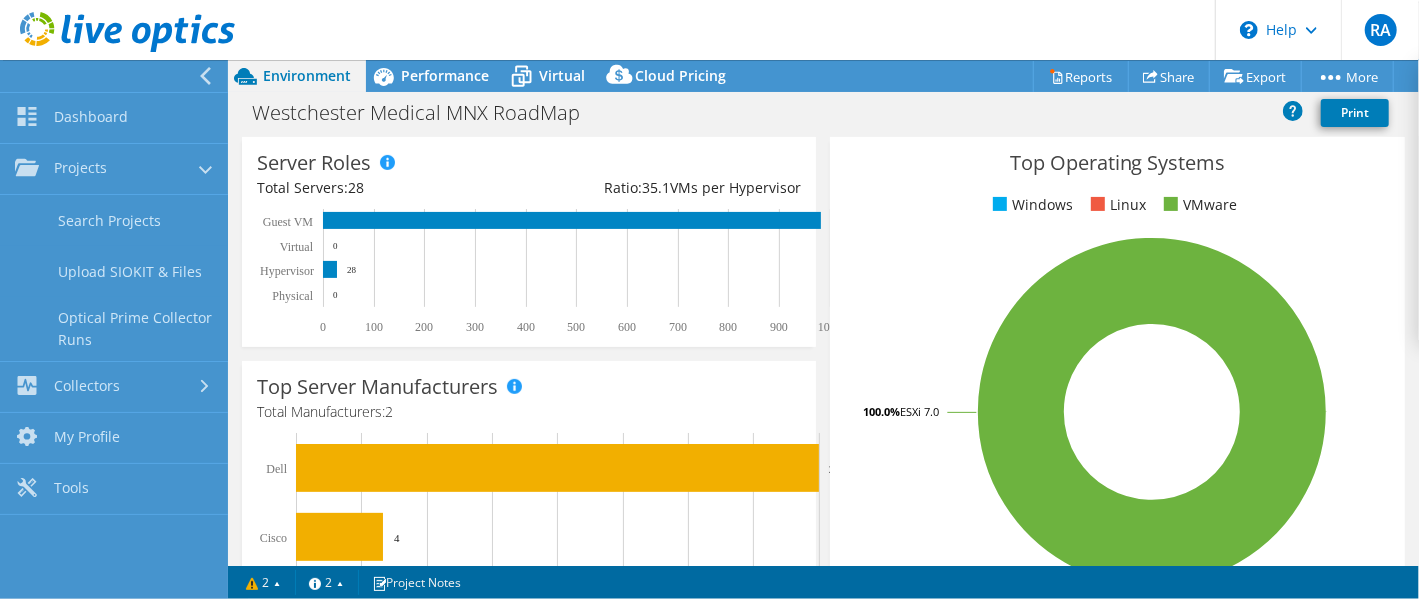 scroll, scrollTop: 0, scrollLeft: 0, axis: both 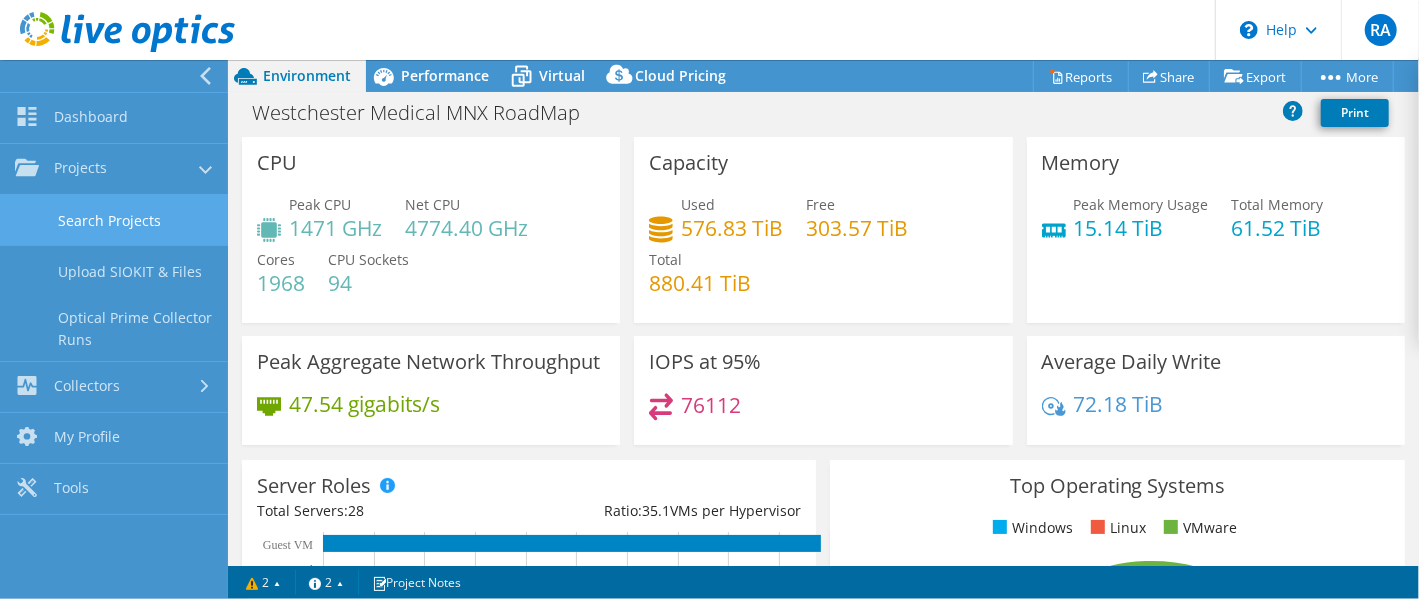click on "Search Projects" at bounding box center (114, 220) 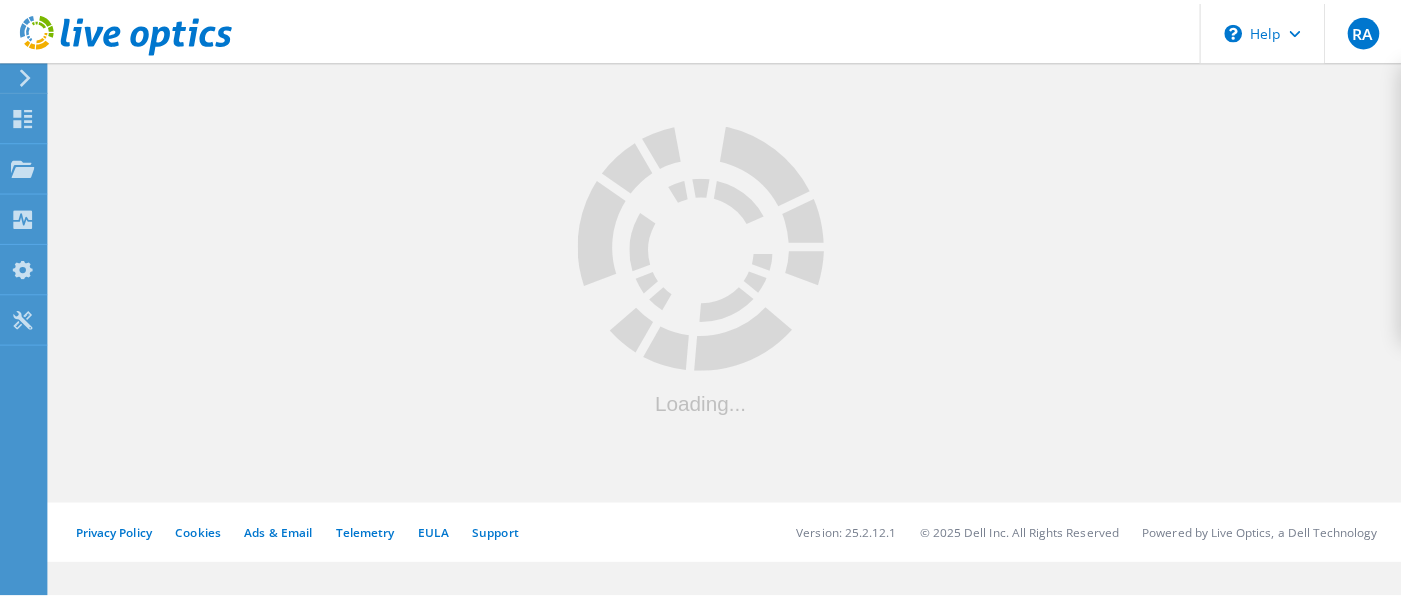 scroll, scrollTop: 0, scrollLeft: 0, axis: both 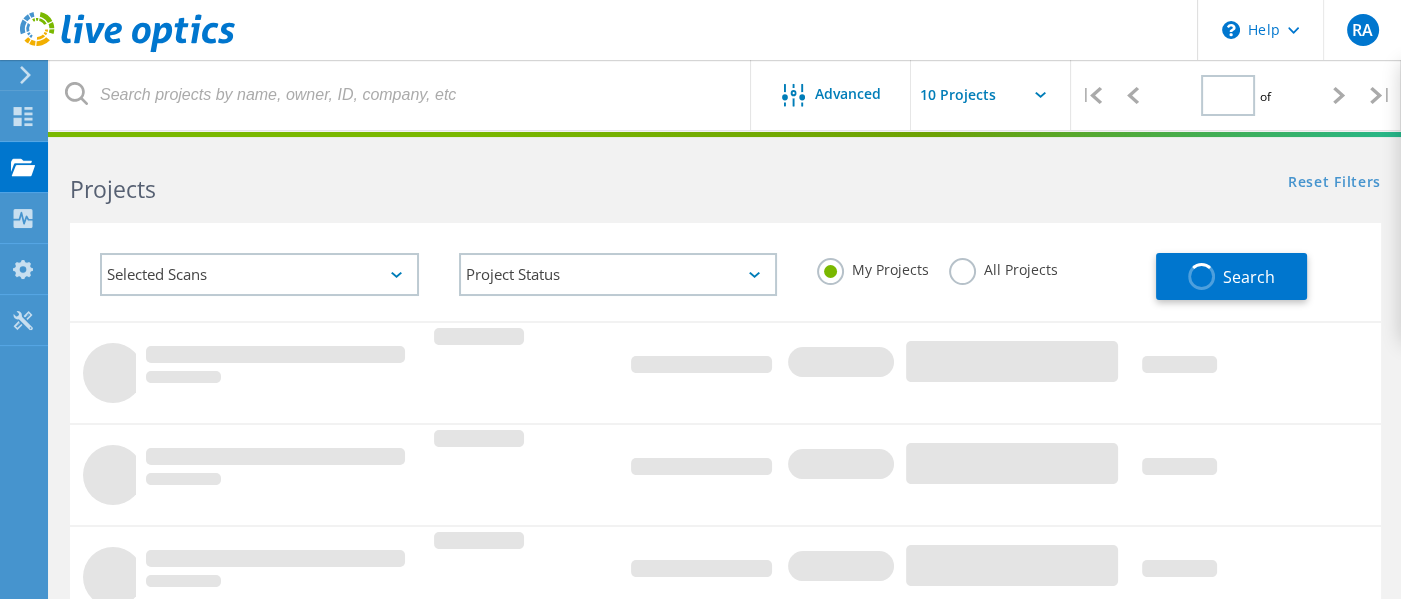 type on "1" 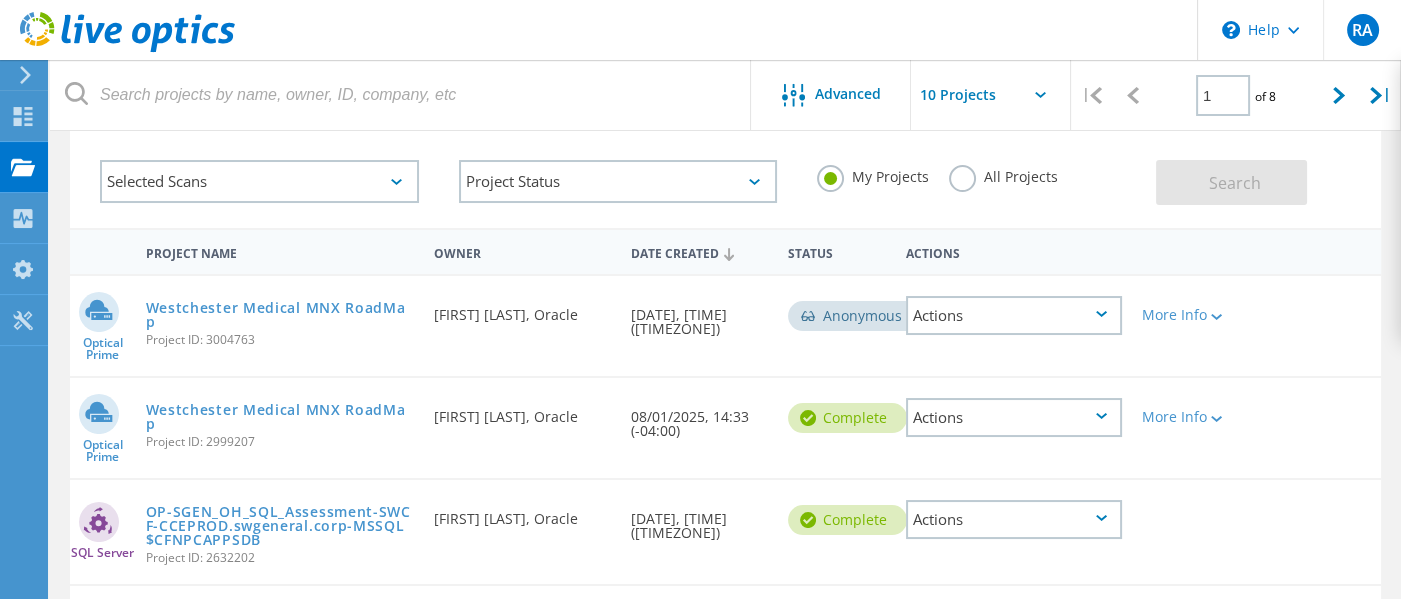 scroll, scrollTop: 124, scrollLeft: 0, axis: vertical 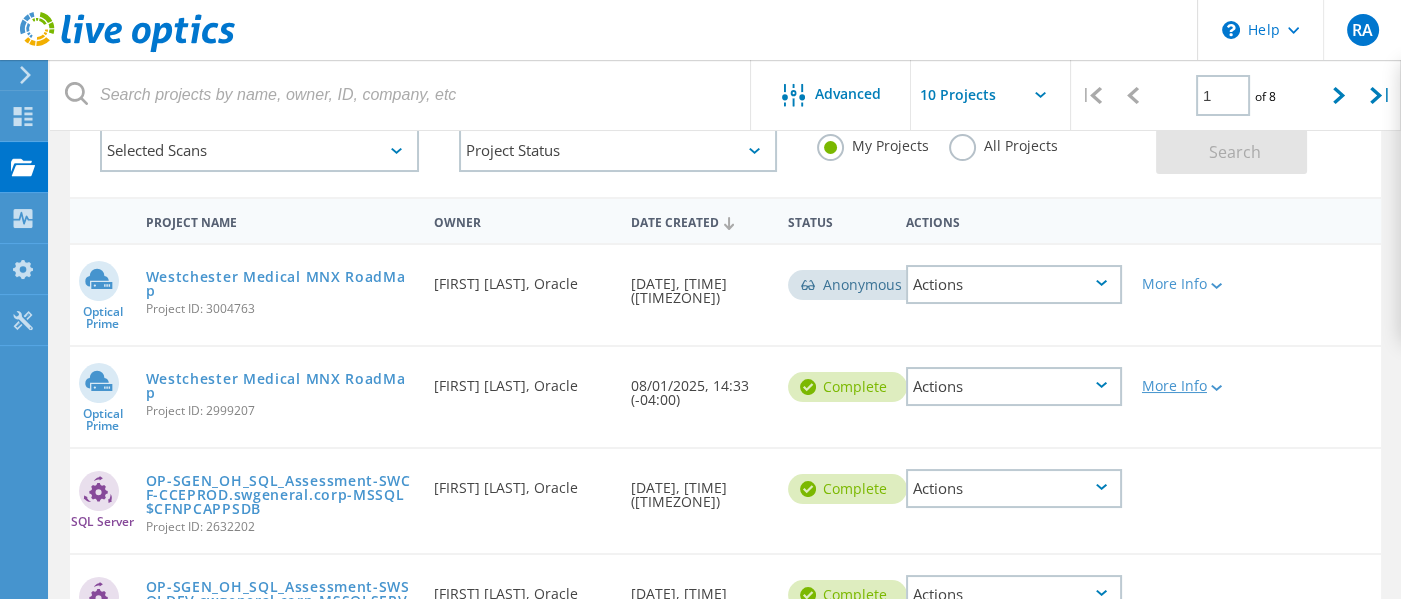 click on "More Info" 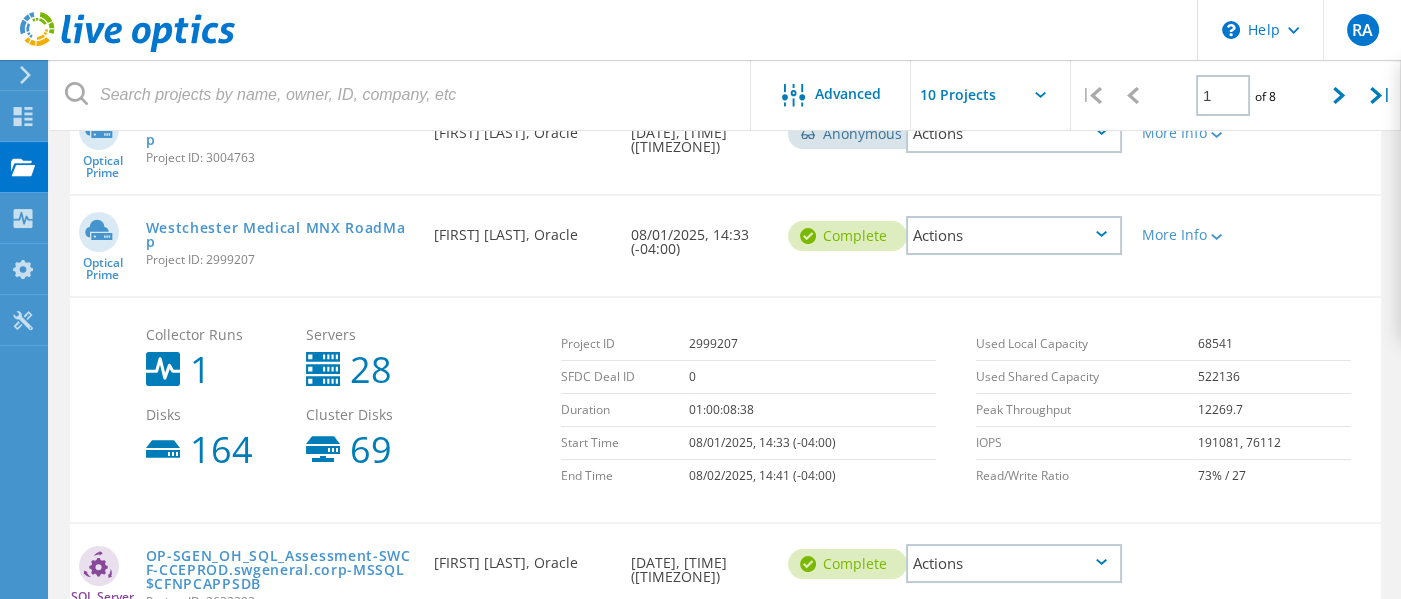 scroll, scrollTop: 250, scrollLeft: 0, axis: vertical 